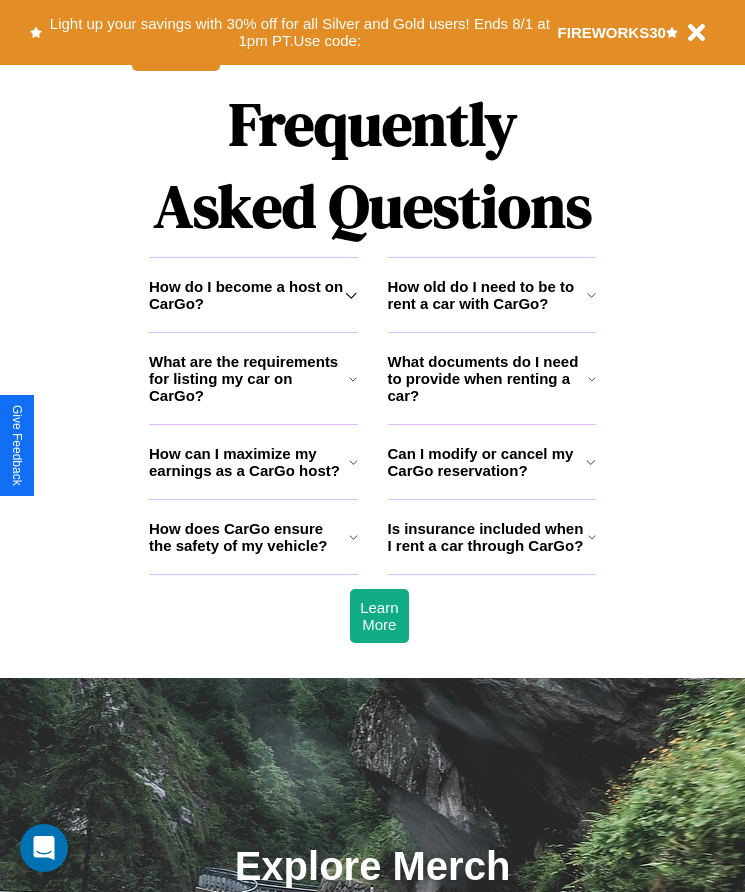 scroll, scrollTop: 2608, scrollLeft: 0, axis: vertical 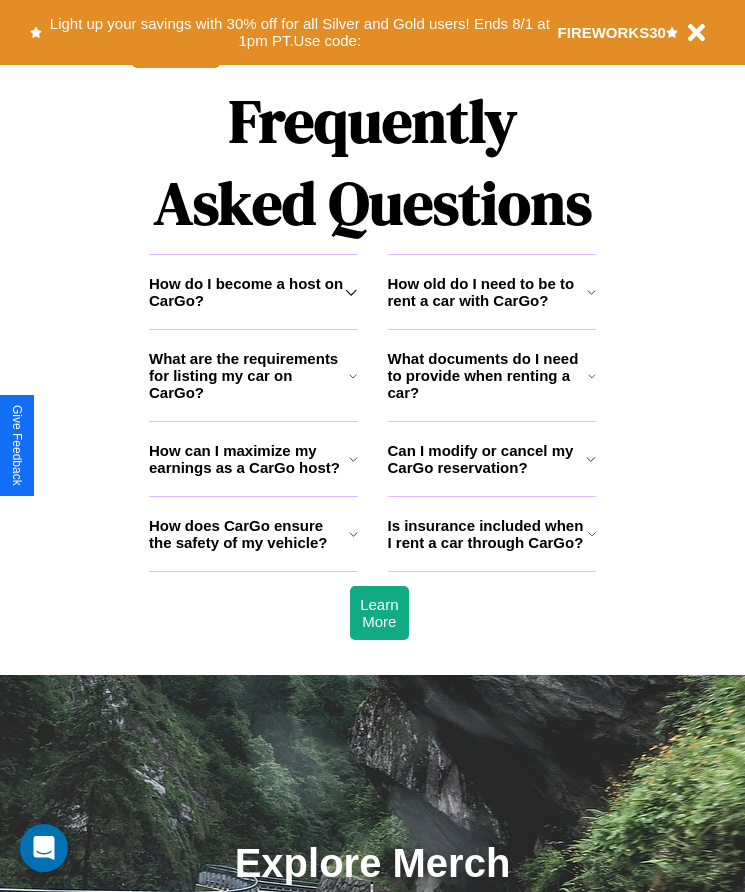 click on "Can I modify or cancel my CarGo reservation?" at bounding box center (487, 459) 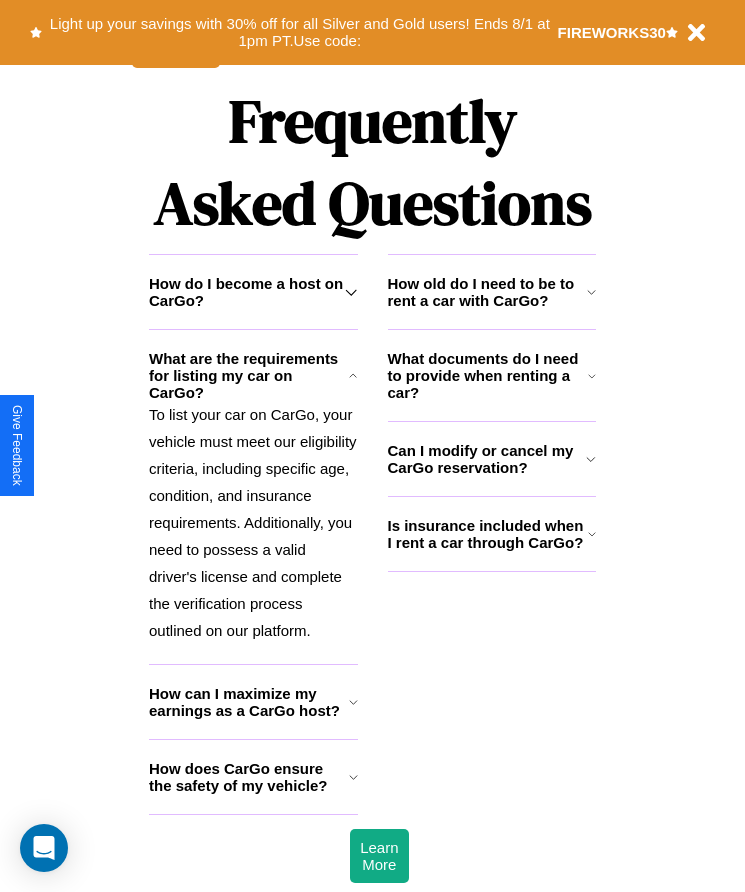 click 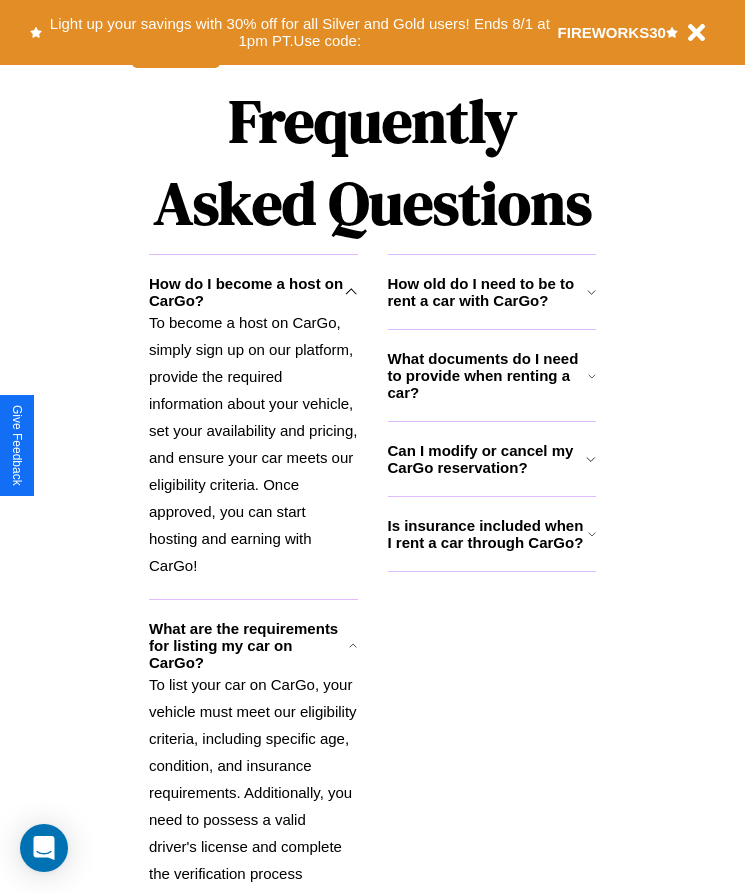 click on "How old do I need to be to rent a car with CarGo?" at bounding box center [487, 292] 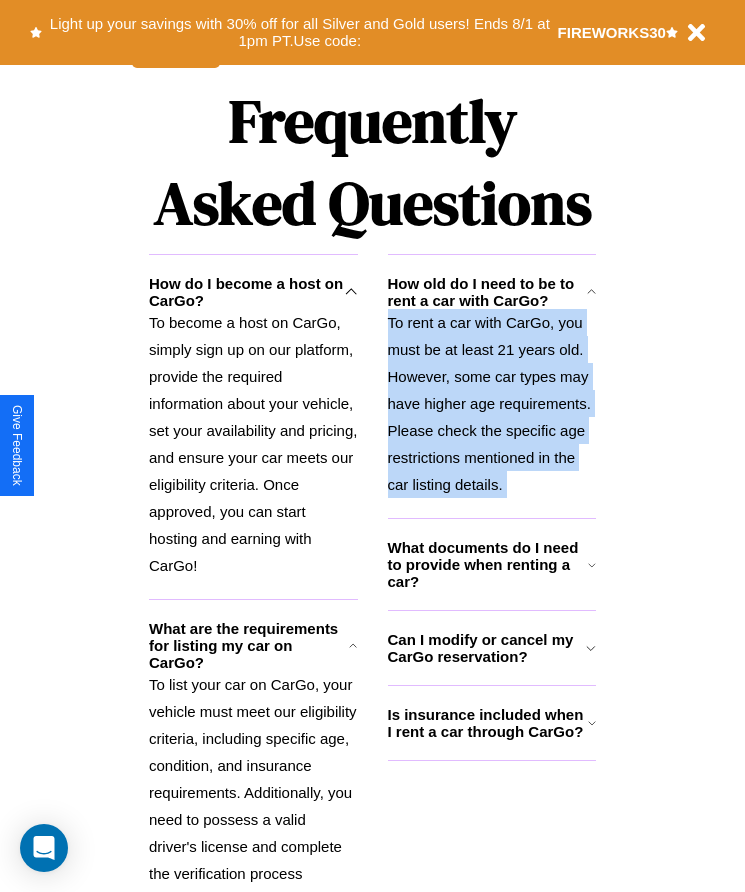 click on "To rent a car with CarGo, you must be at least 21 years old. However, some car types may have higher age requirements. Please check the specific age restrictions mentioned in the car listing details." at bounding box center (492, 403) 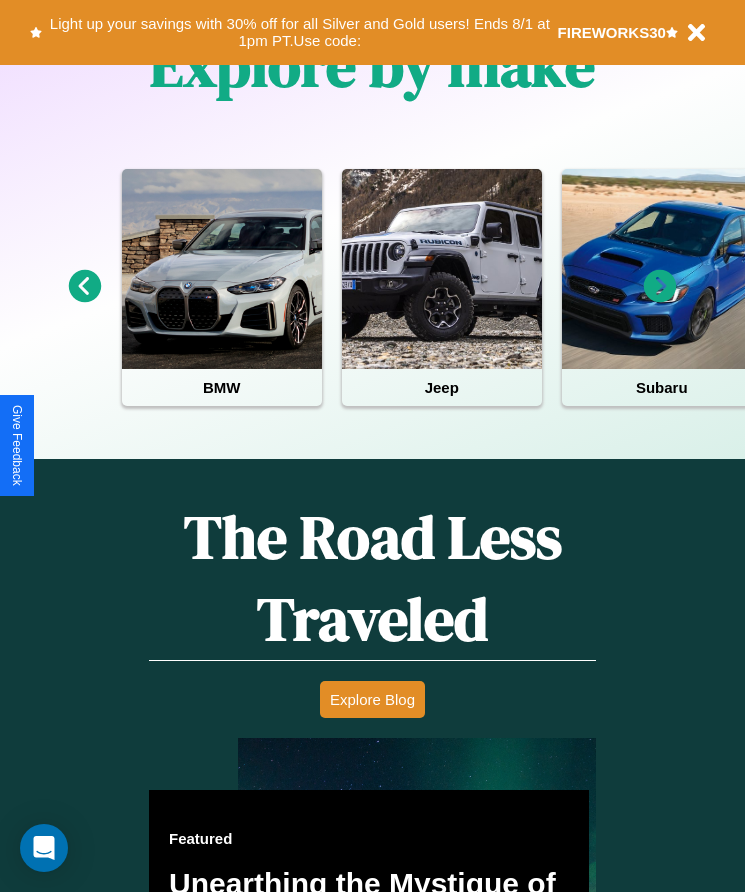 scroll, scrollTop: 334, scrollLeft: 0, axis: vertical 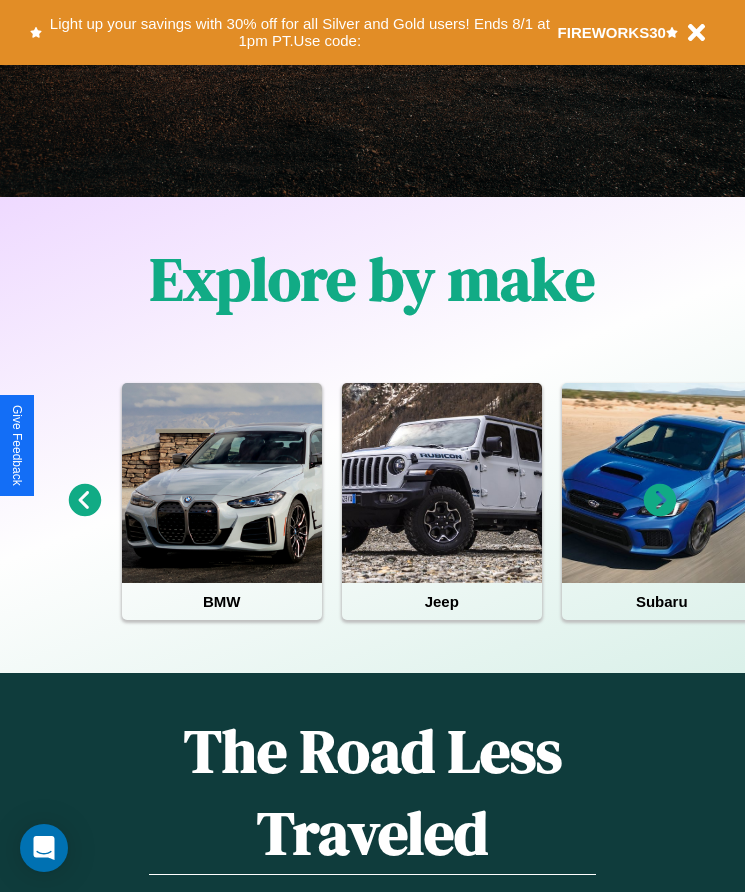 click 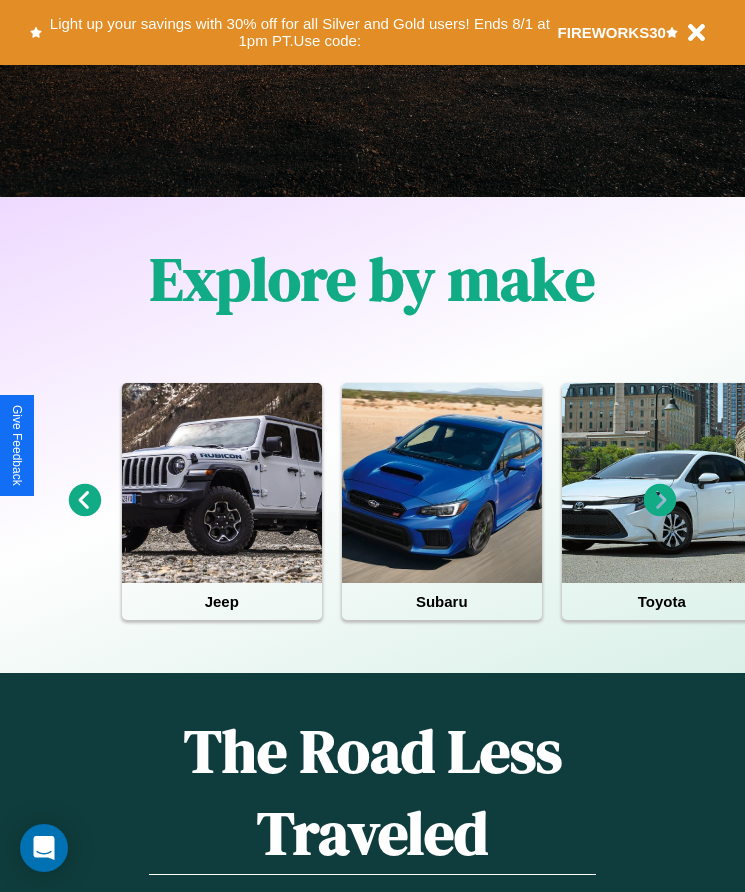 click 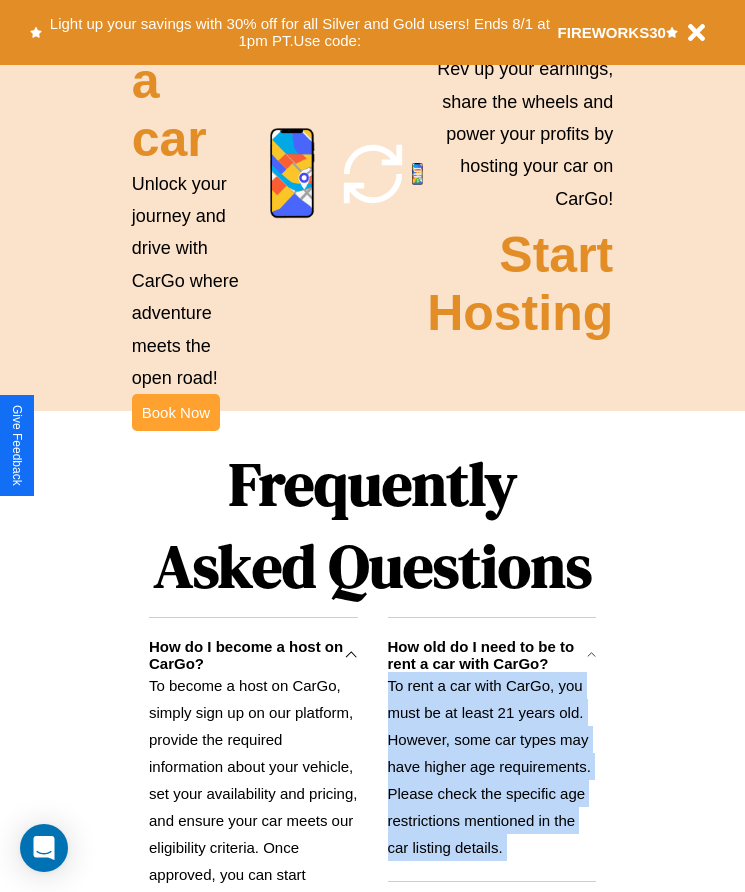 click on "Book Now" at bounding box center (176, 412) 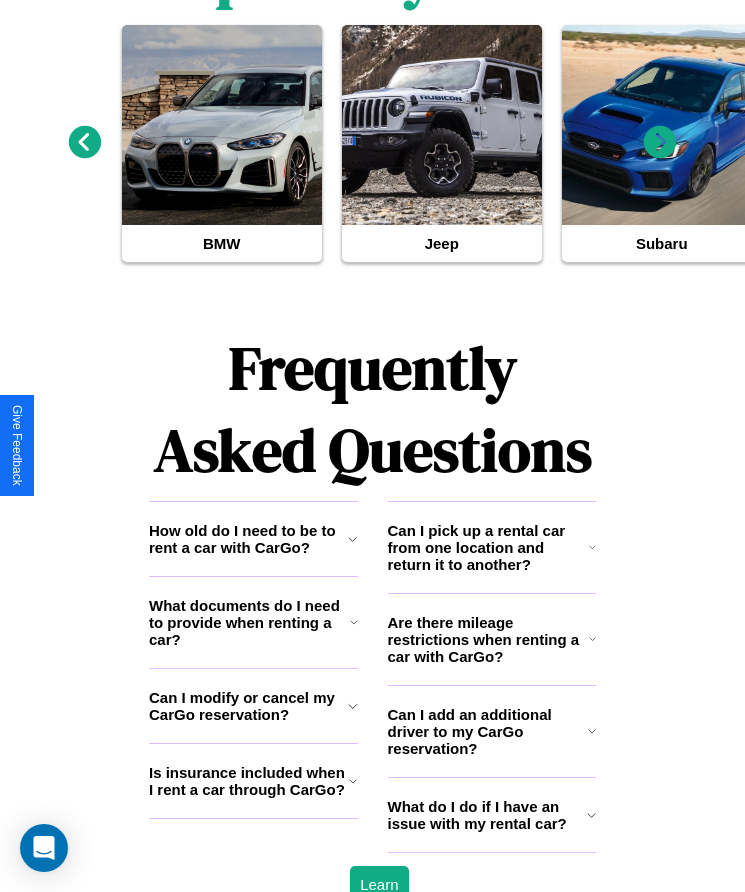 scroll, scrollTop: 2941, scrollLeft: 0, axis: vertical 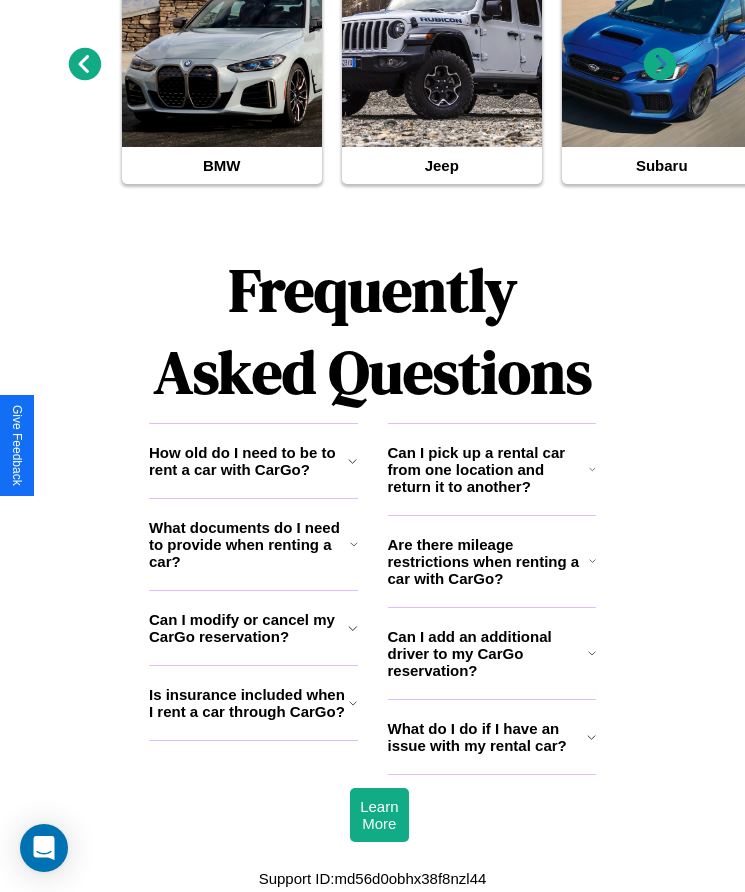 click 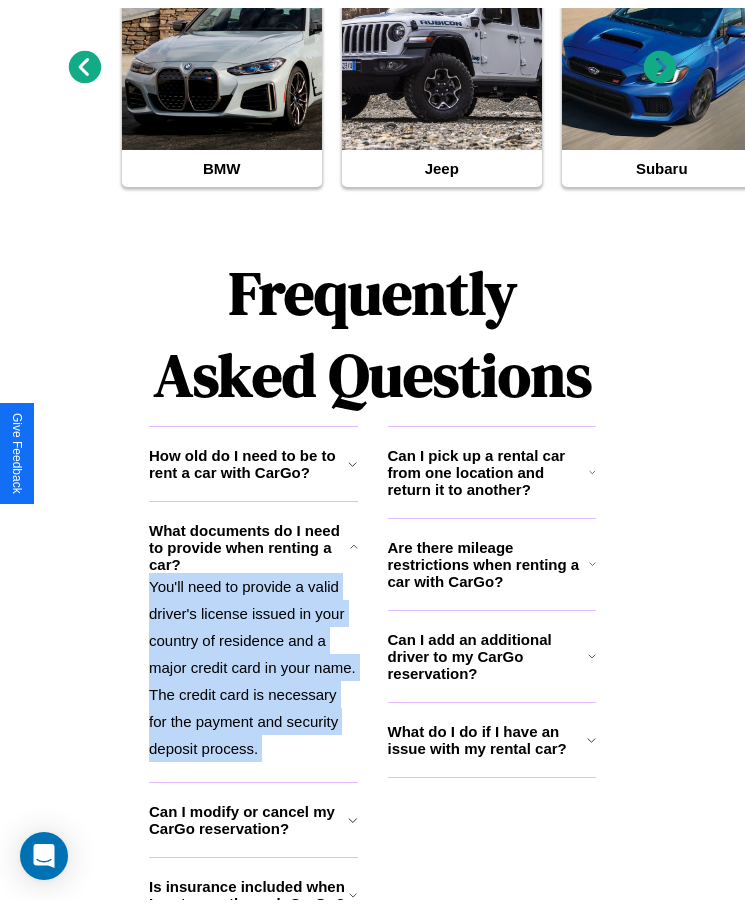 scroll, scrollTop: 0, scrollLeft: 0, axis: both 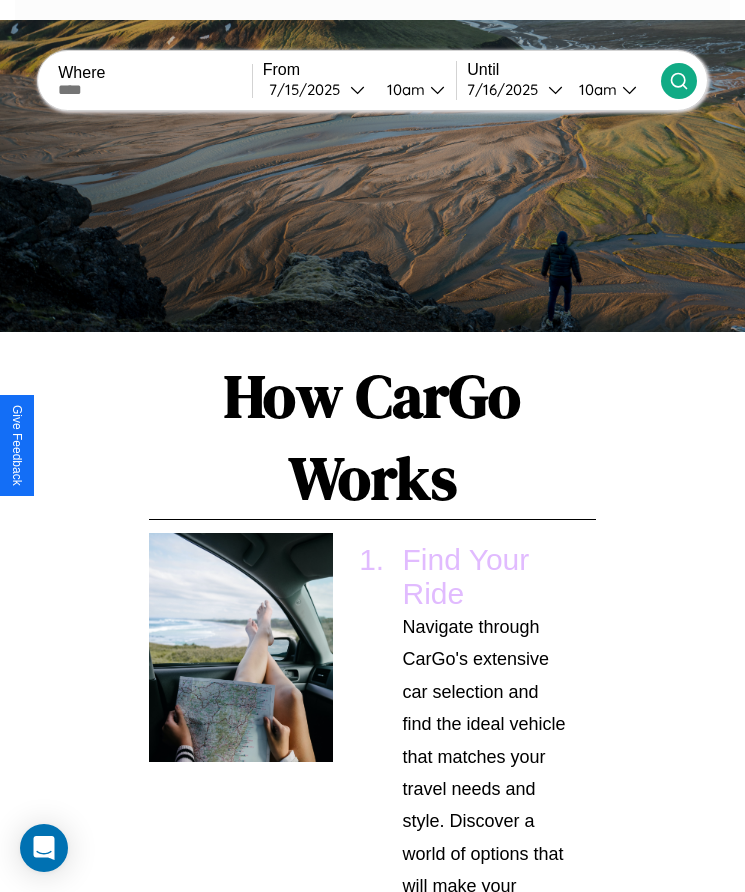 click at bounding box center [155, 90] 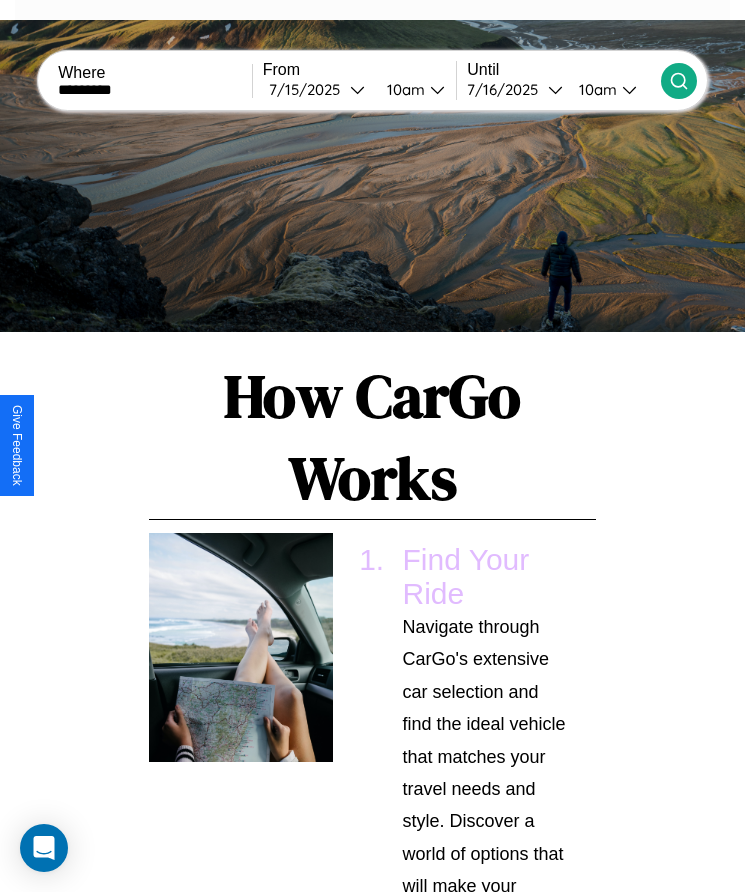 type on "*********" 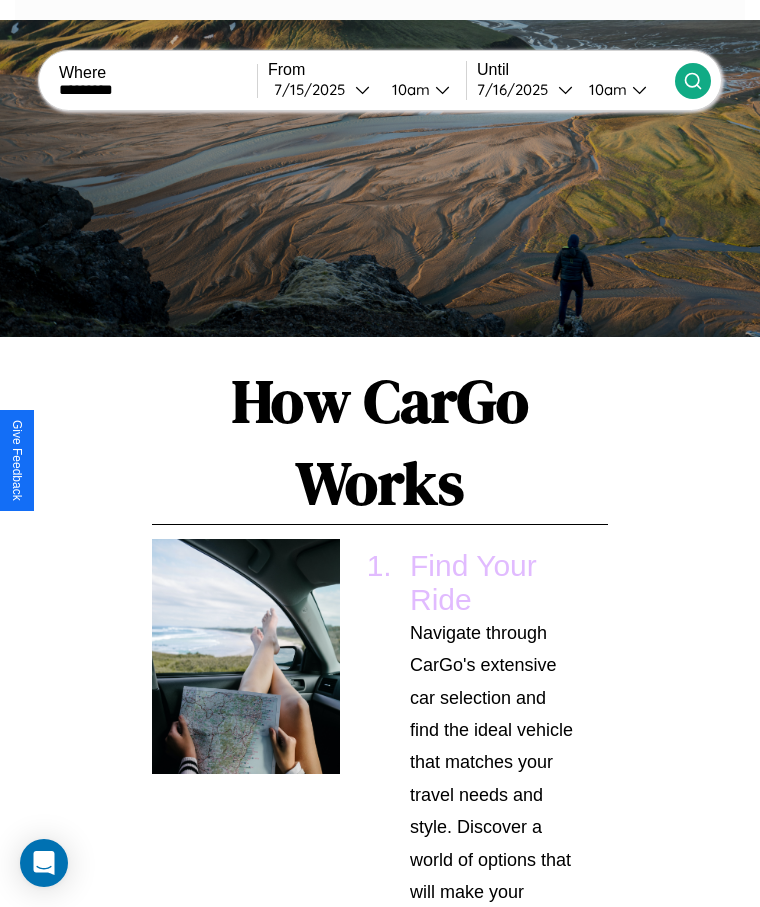 select on "*" 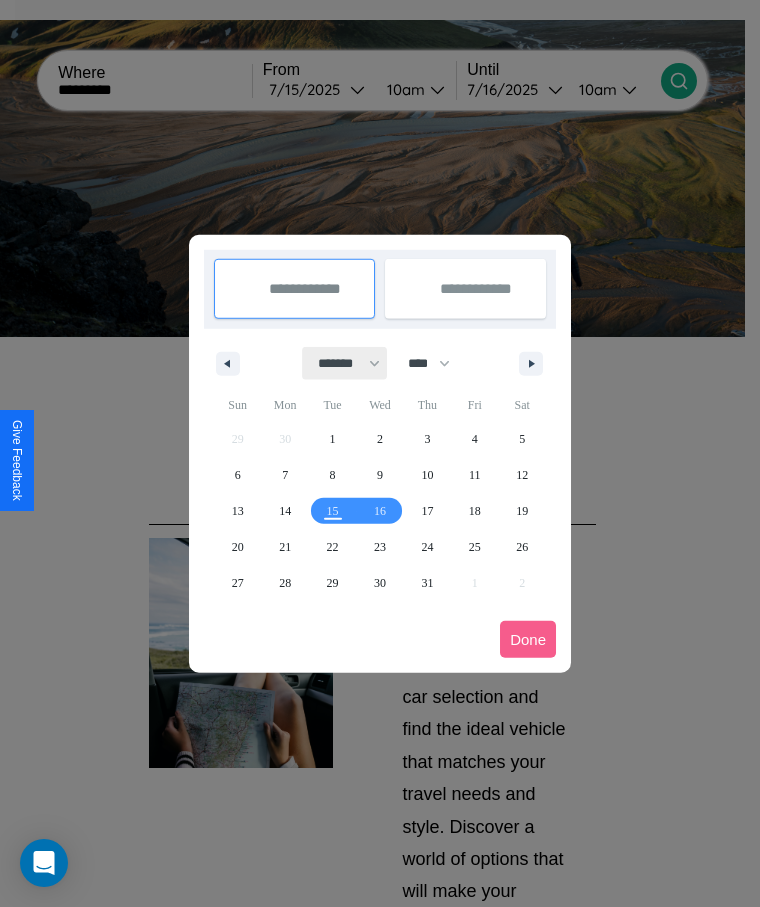 click on "******* ******** ***** ***** *** **** **** ****** ********* ******* ******** ********" at bounding box center [345, 363] 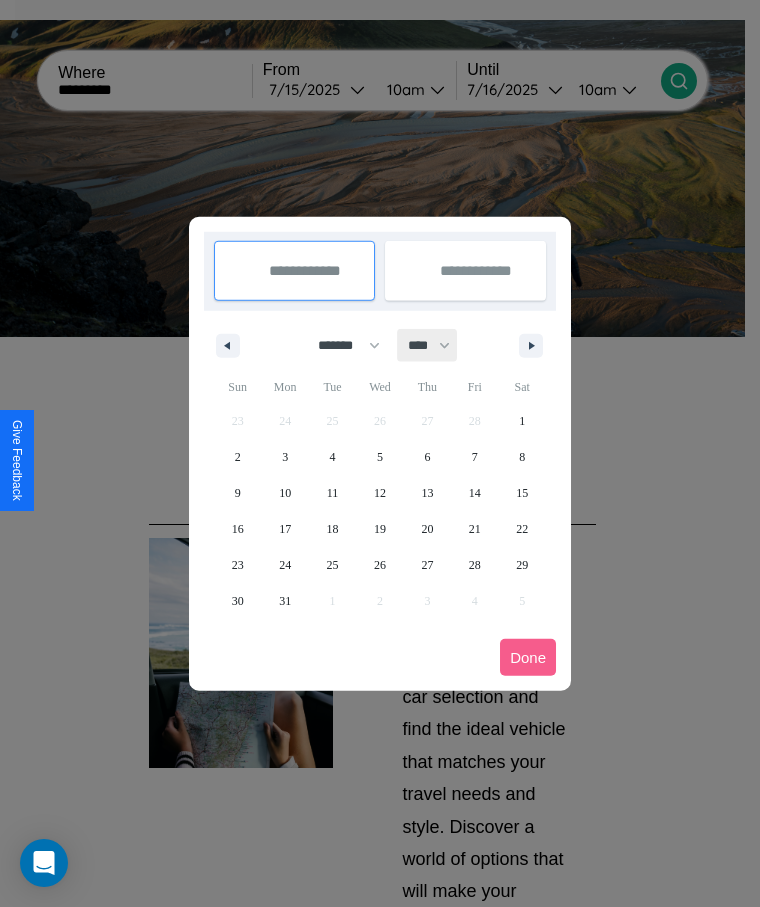 click on "**** **** **** **** **** **** **** **** **** **** **** **** **** **** **** **** **** **** **** **** **** **** **** **** **** **** **** **** **** **** **** **** **** **** **** **** **** **** **** **** **** **** **** **** **** **** **** **** **** **** **** **** **** **** **** **** **** **** **** **** **** **** **** **** **** **** **** **** **** **** **** **** **** **** **** **** **** **** **** **** **** **** **** **** **** **** **** **** **** **** **** **** **** **** **** **** **** **** **** **** **** **** **** **** **** **** **** **** **** **** **** **** **** **** **** **** **** **** **** **** ****" at bounding box center (428, 345) 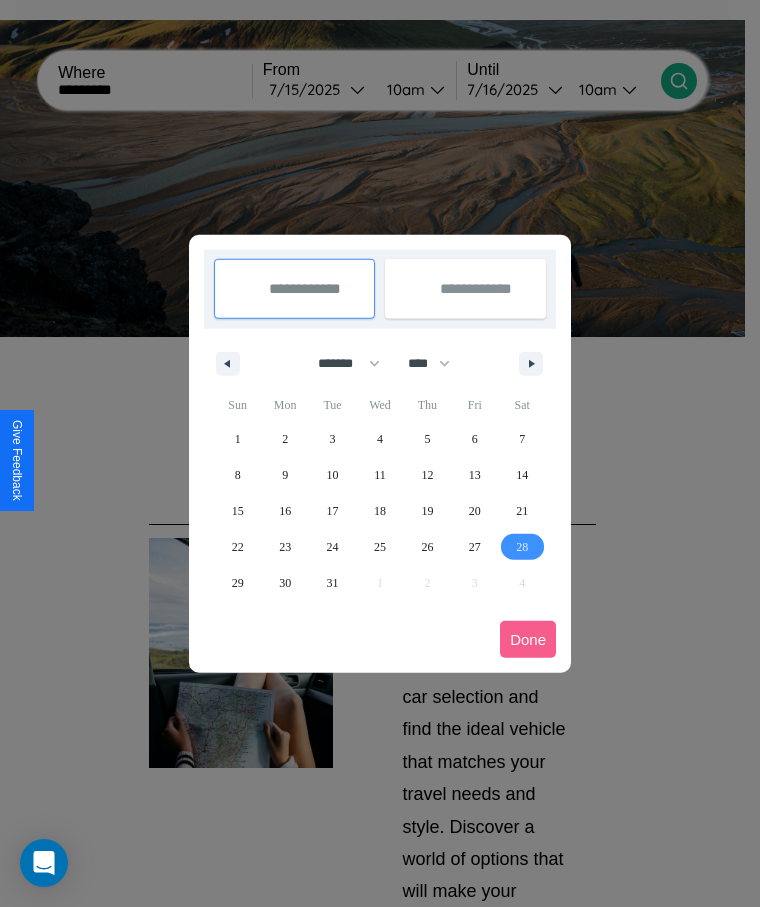 click on "28" at bounding box center [522, 547] 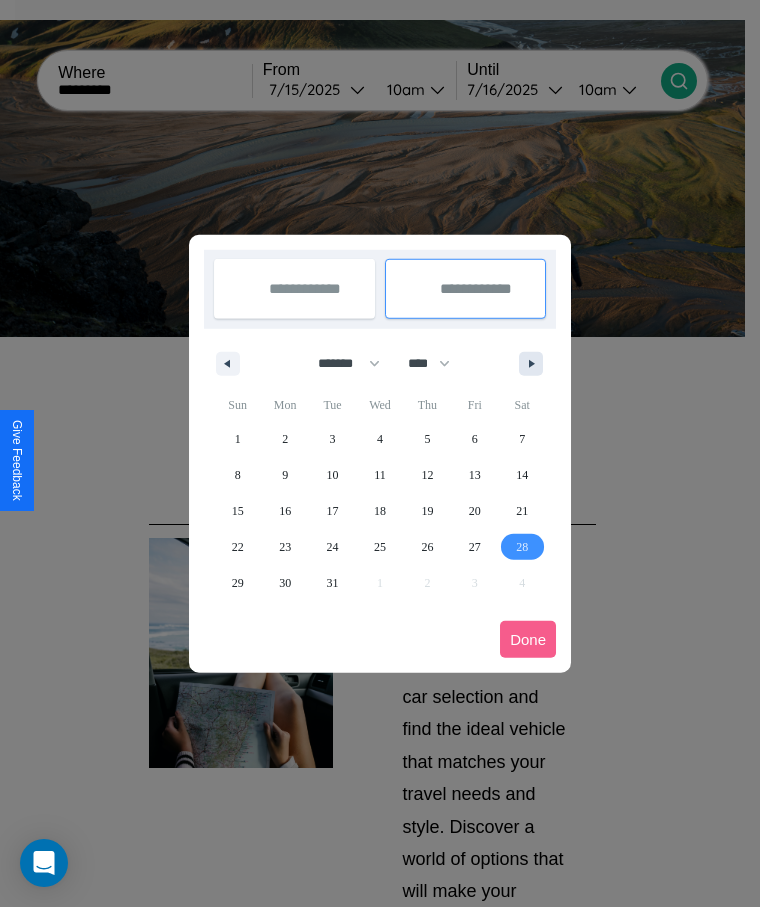 click at bounding box center [535, 364] 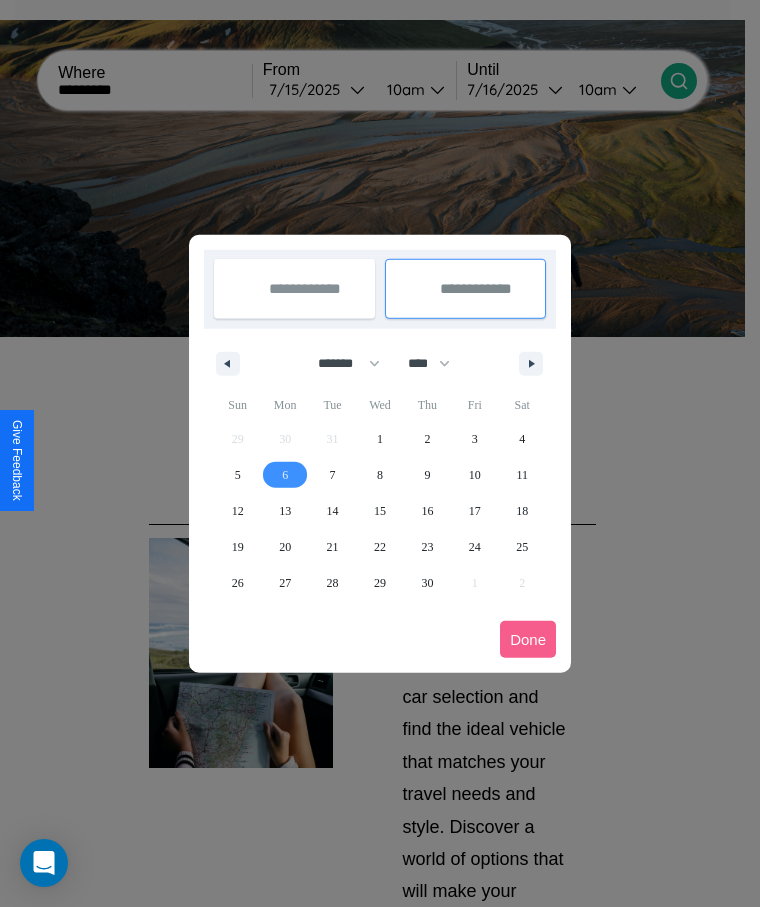 click on "6" at bounding box center [285, 475] 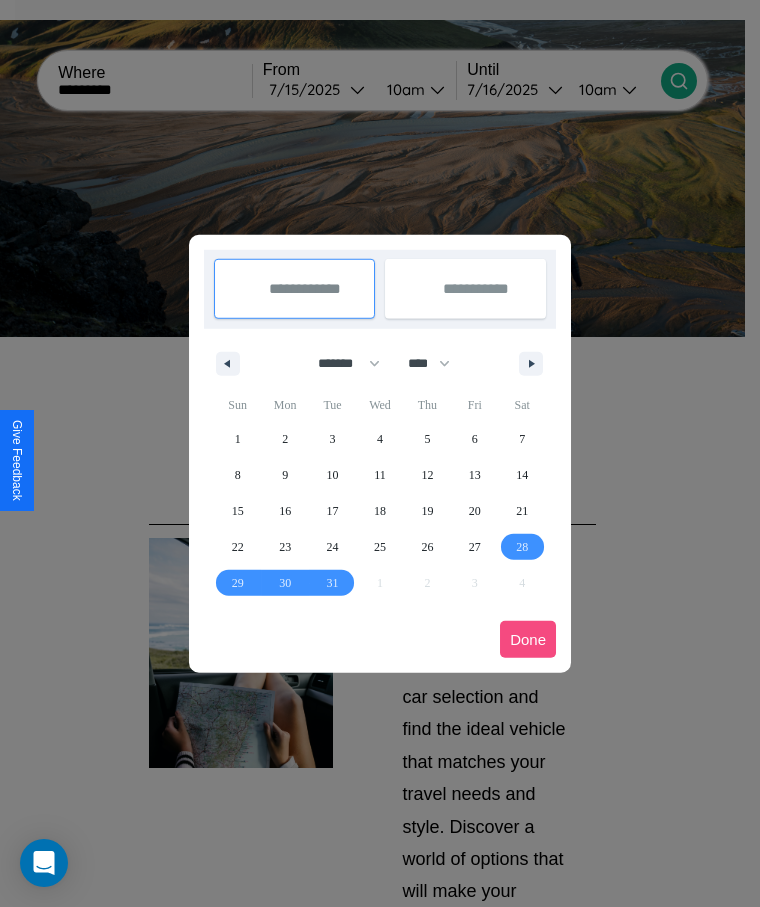 click on "Done" at bounding box center [528, 639] 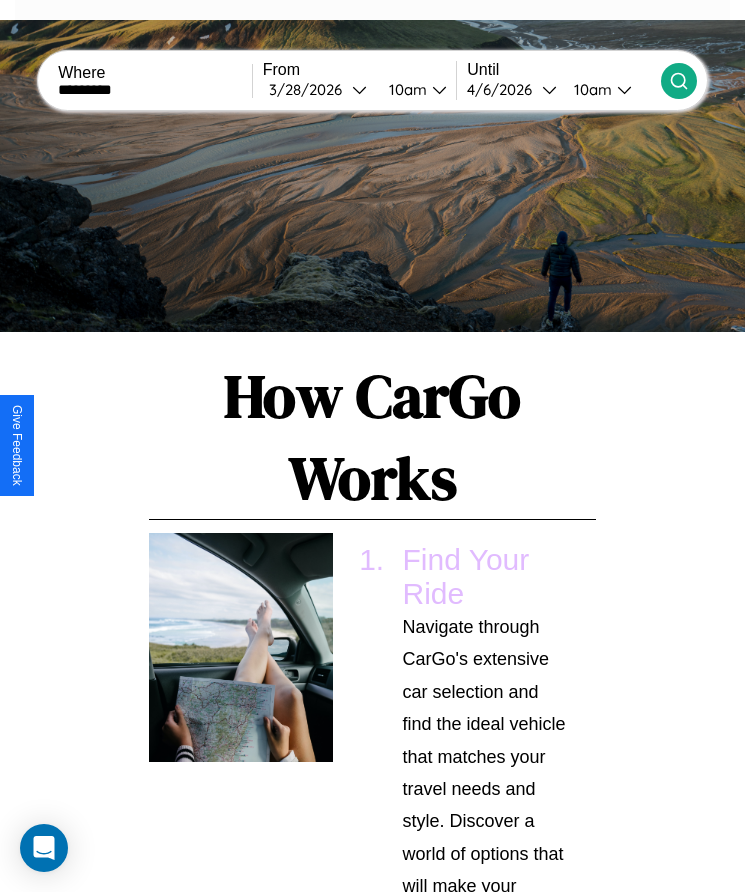 click 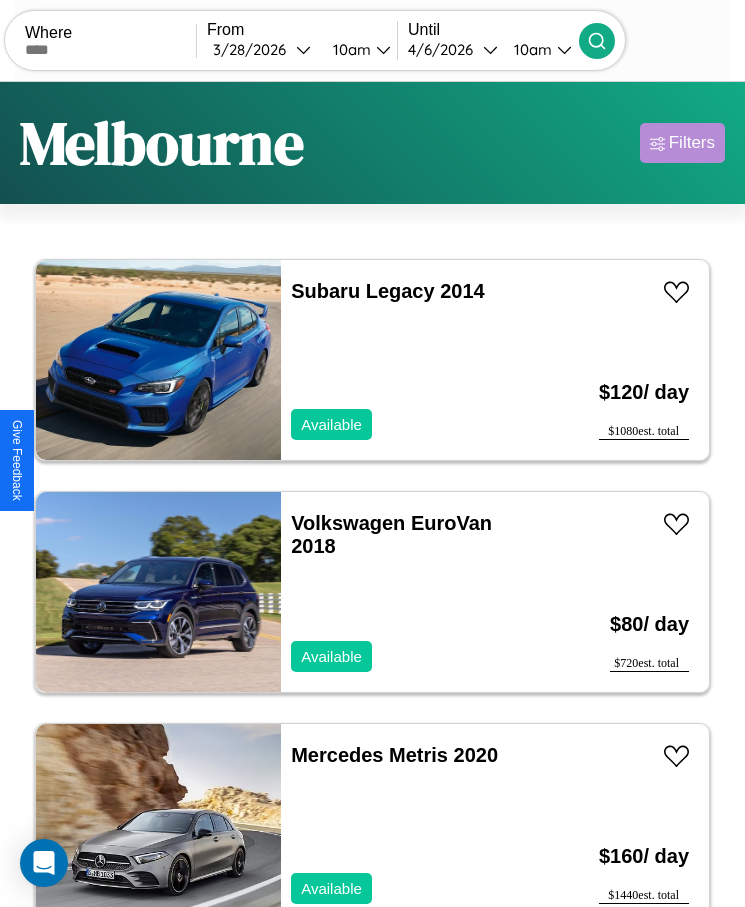 click on "Filters" at bounding box center (692, 143) 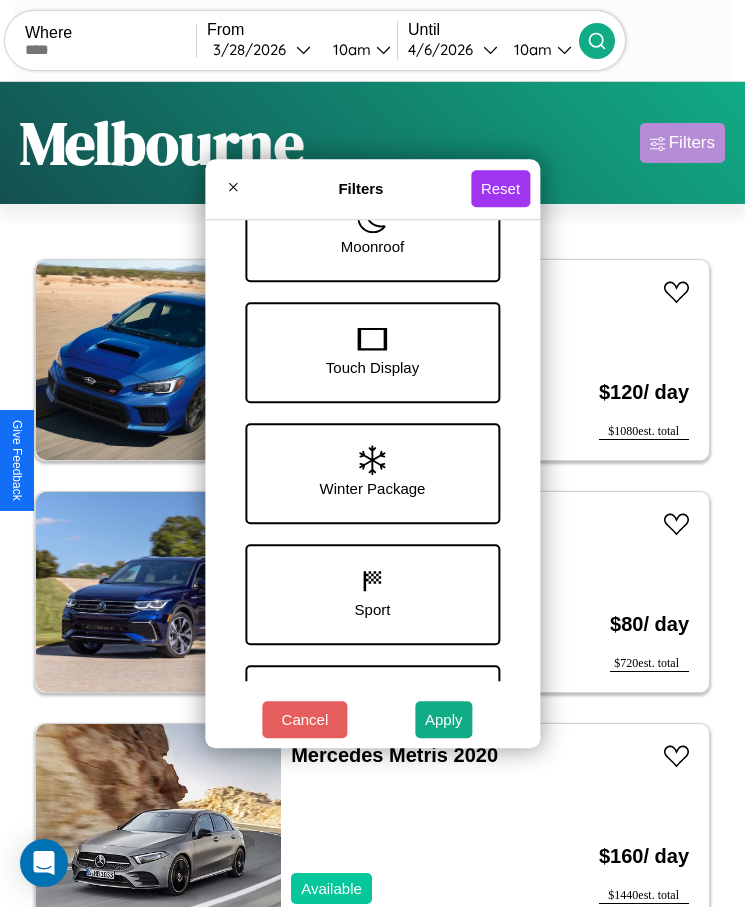 scroll, scrollTop: 573, scrollLeft: 0, axis: vertical 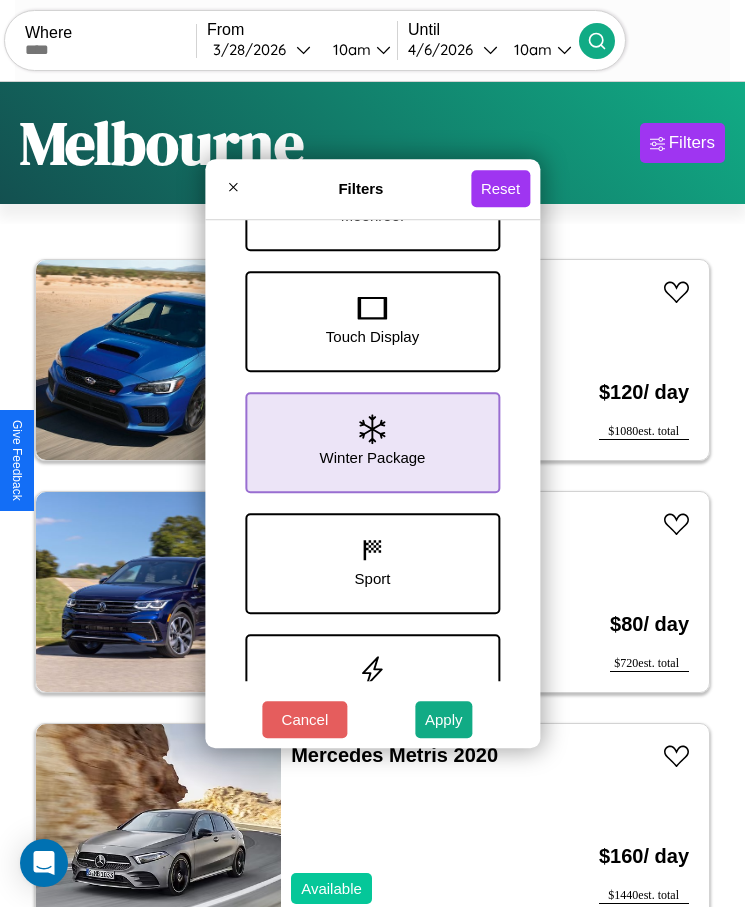 click 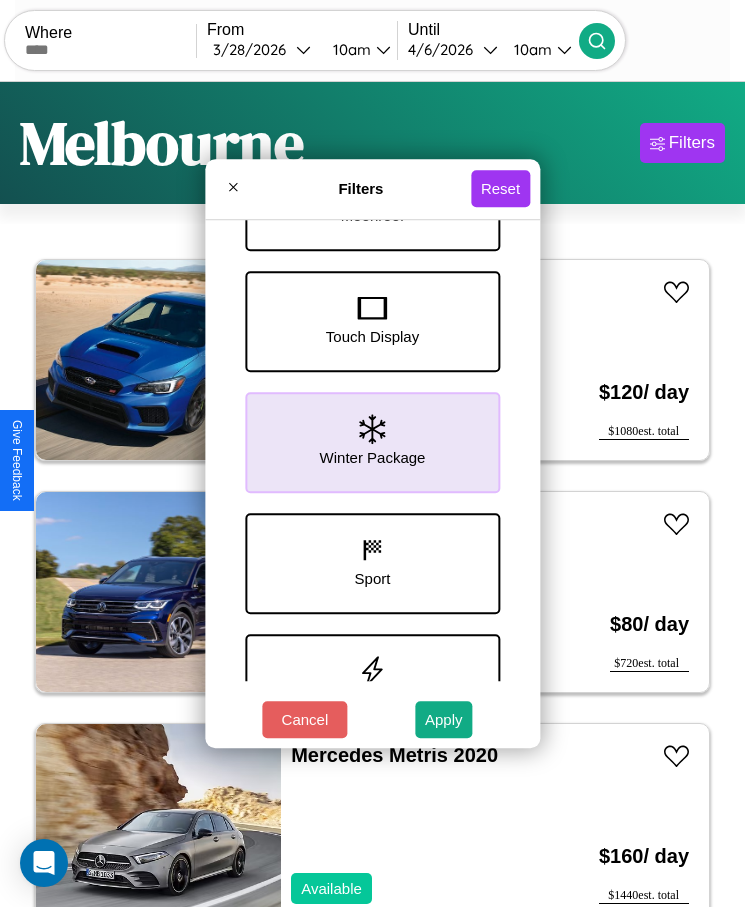 scroll, scrollTop: 0, scrollLeft: 74, axis: horizontal 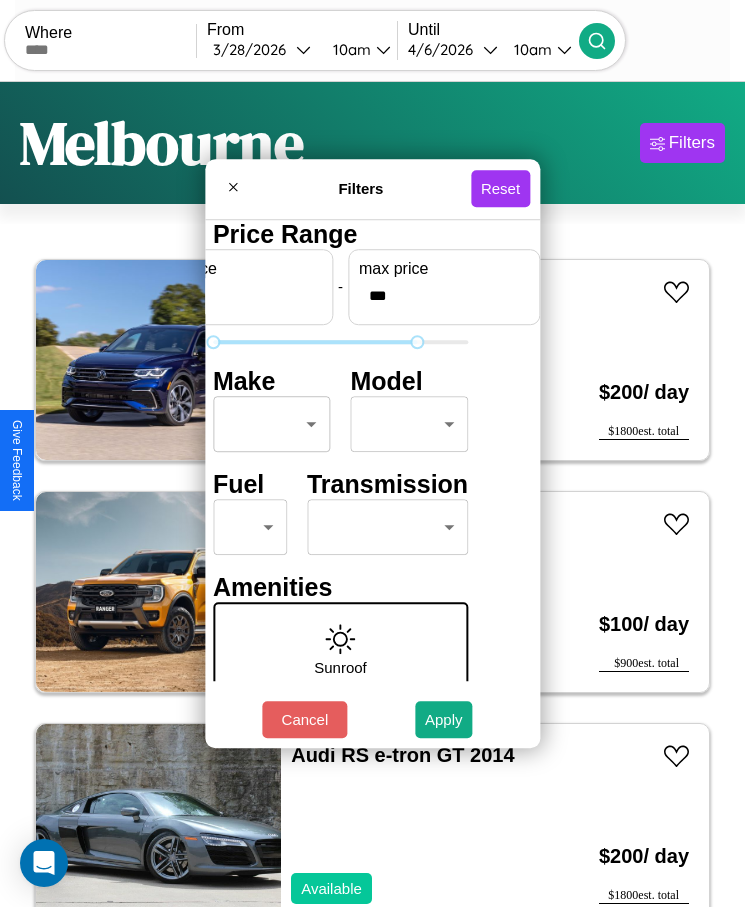 type on "***" 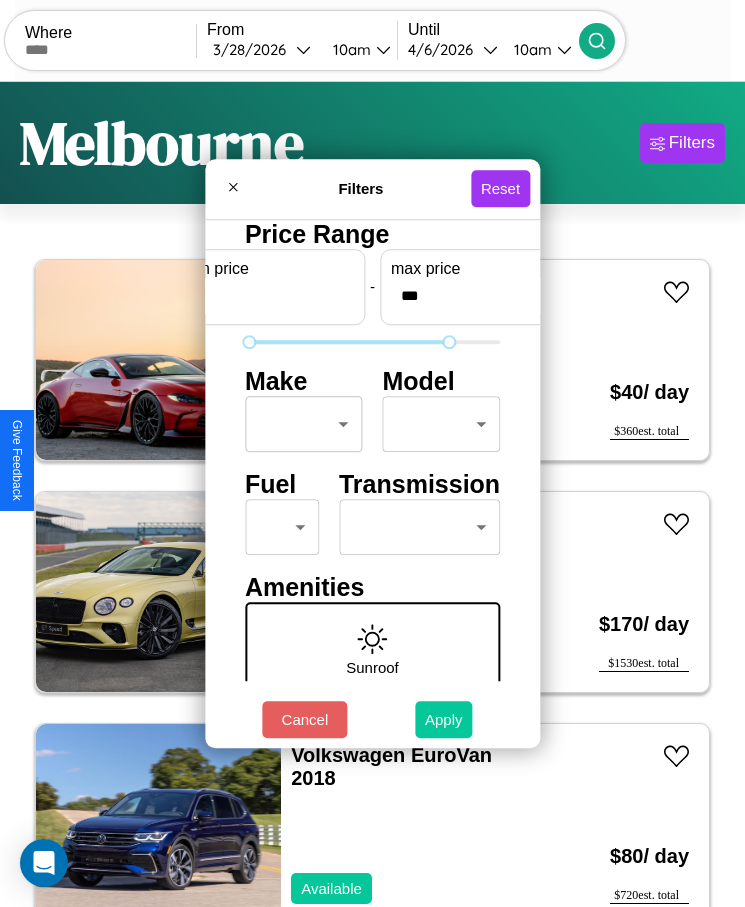 type on "*" 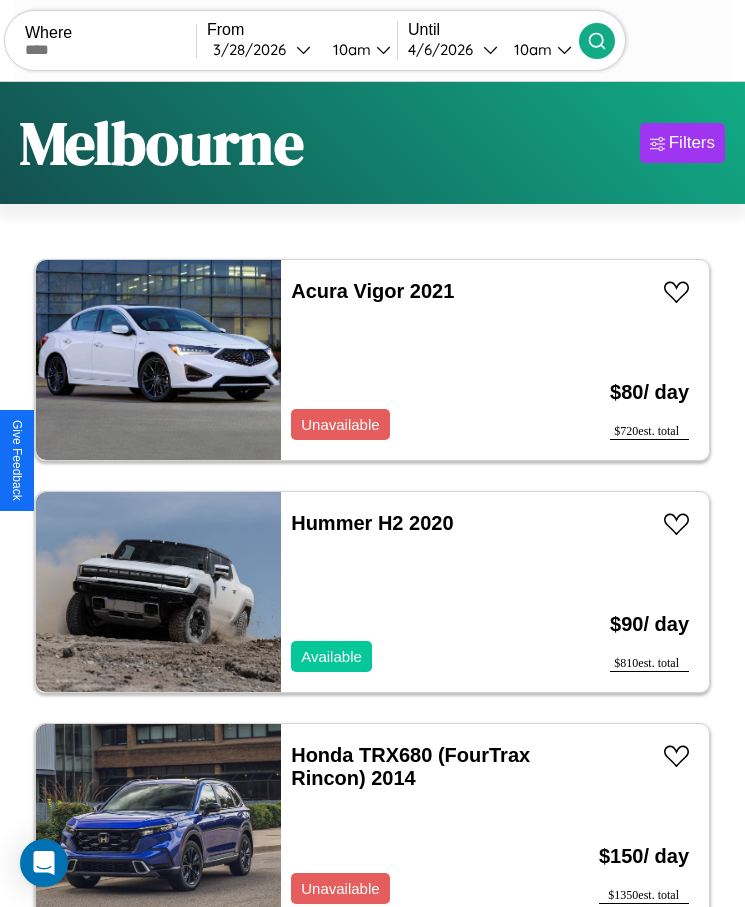 scroll, scrollTop: 19, scrollLeft: 0, axis: vertical 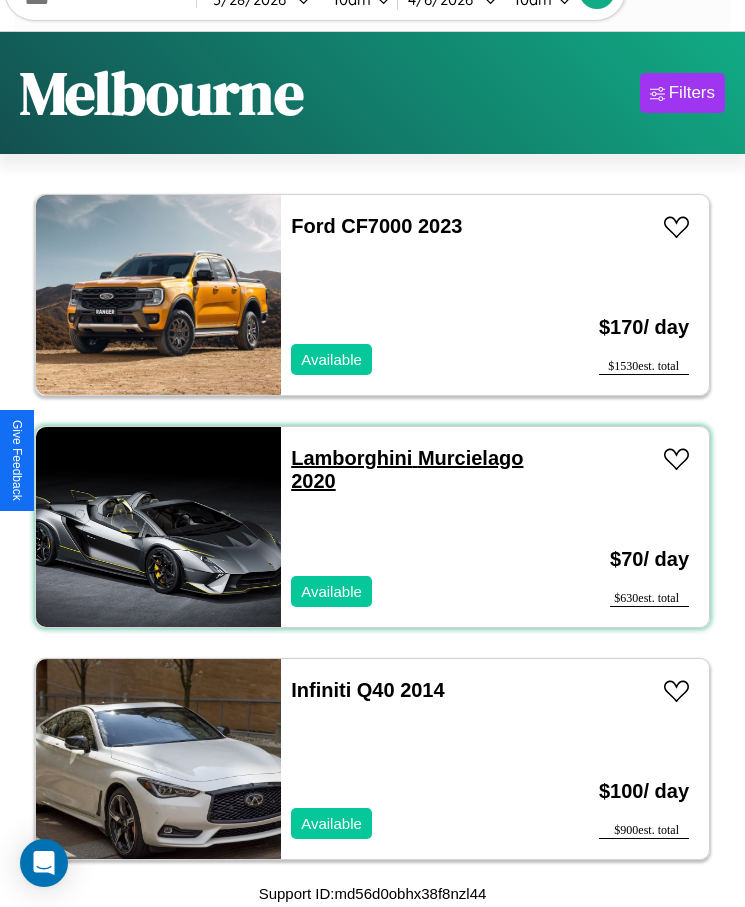 click on "Lamborghini   Murcielago   2020" at bounding box center (407, 469) 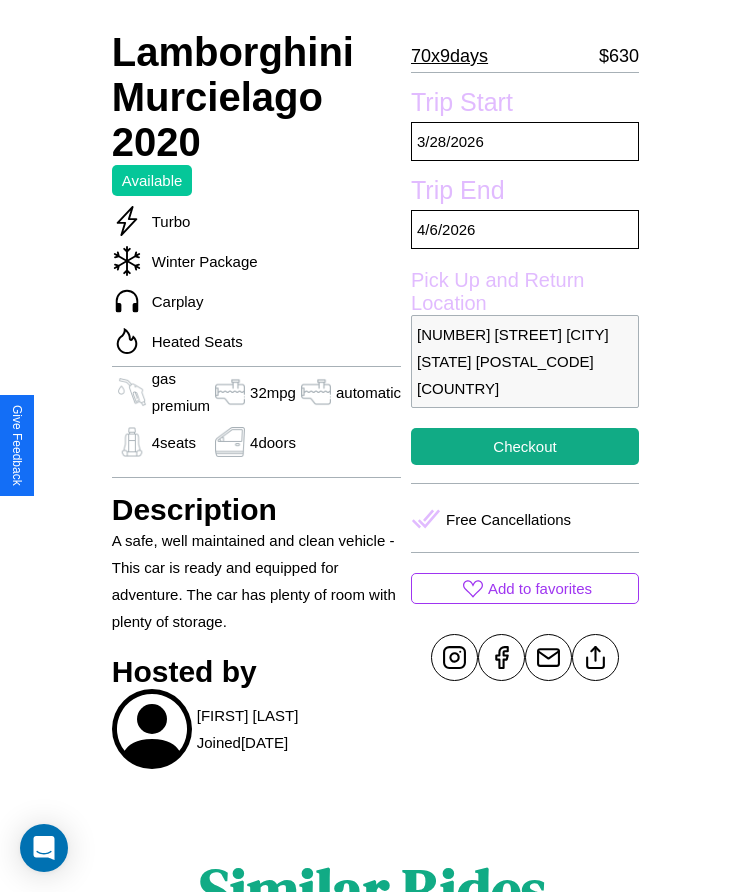 scroll, scrollTop: 470, scrollLeft: 0, axis: vertical 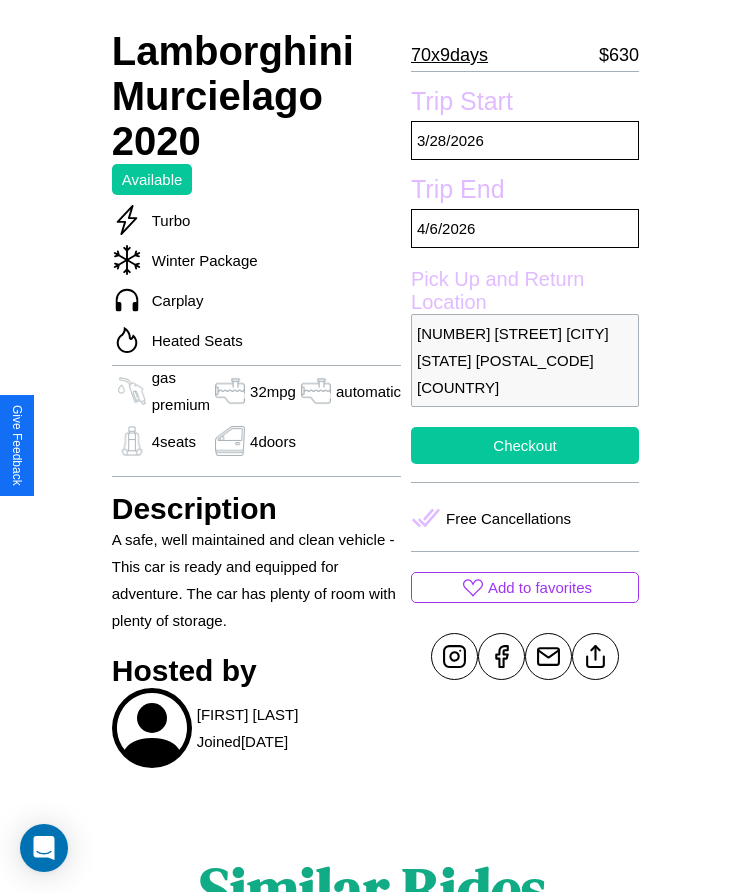 click on "Checkout" at bounding box center [525, 445] 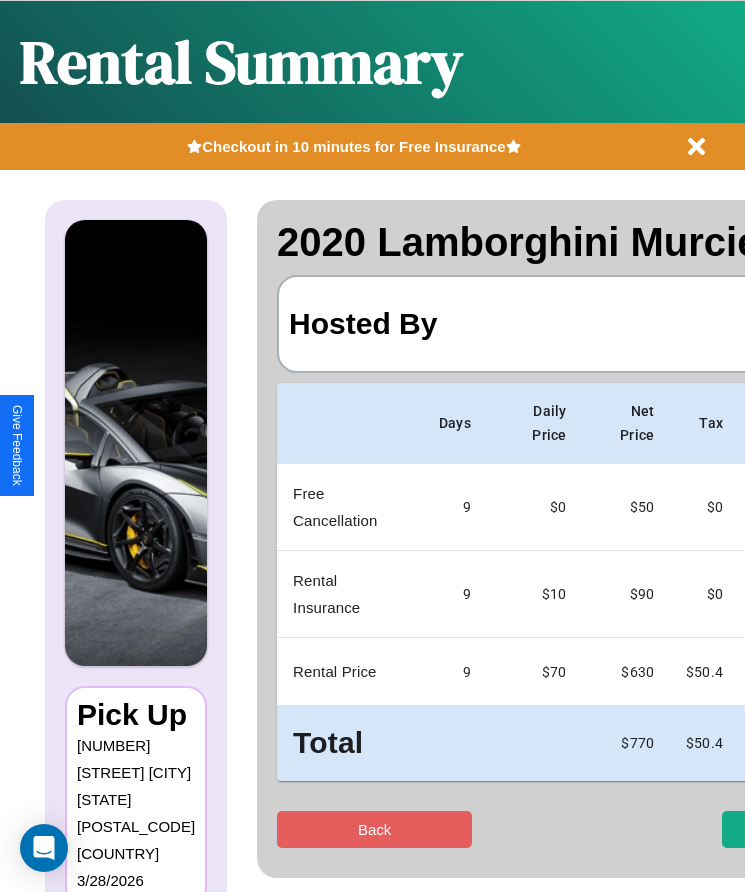 scroll, scrollTop: 0, scrollLeft: 127, axis: horizontal 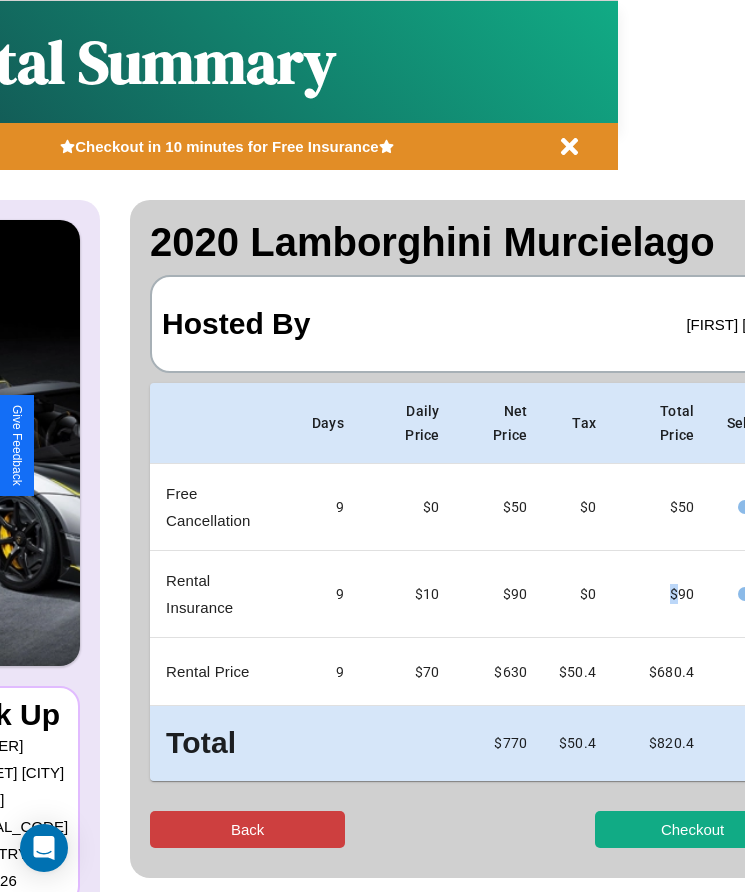 click on "Back" at bounding box center (247, 829) 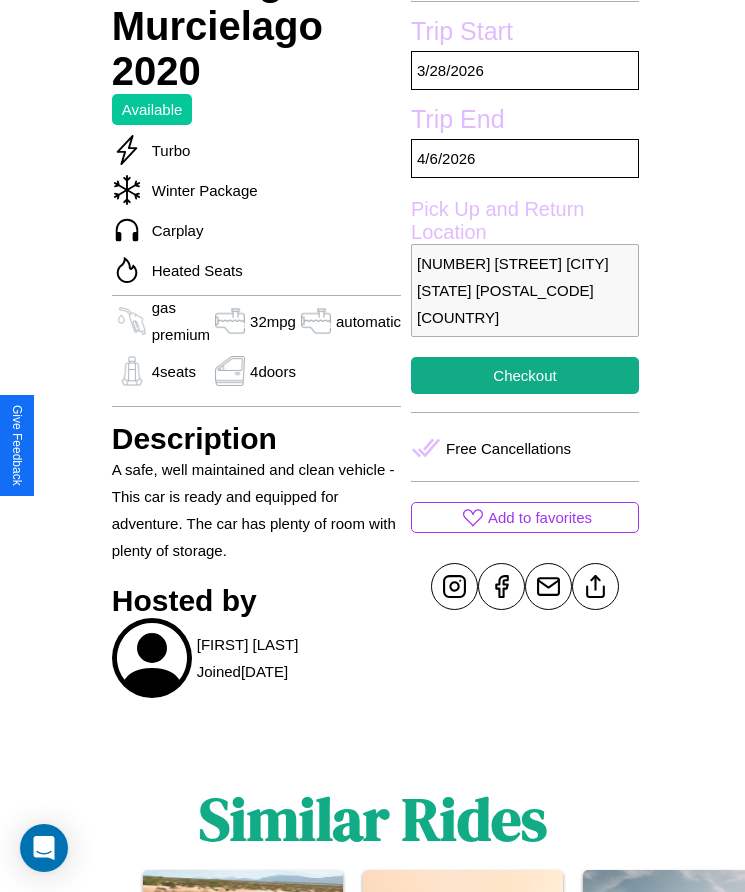 scroll, scrollTop: 822, scrollLeft: 0, axis: vertical 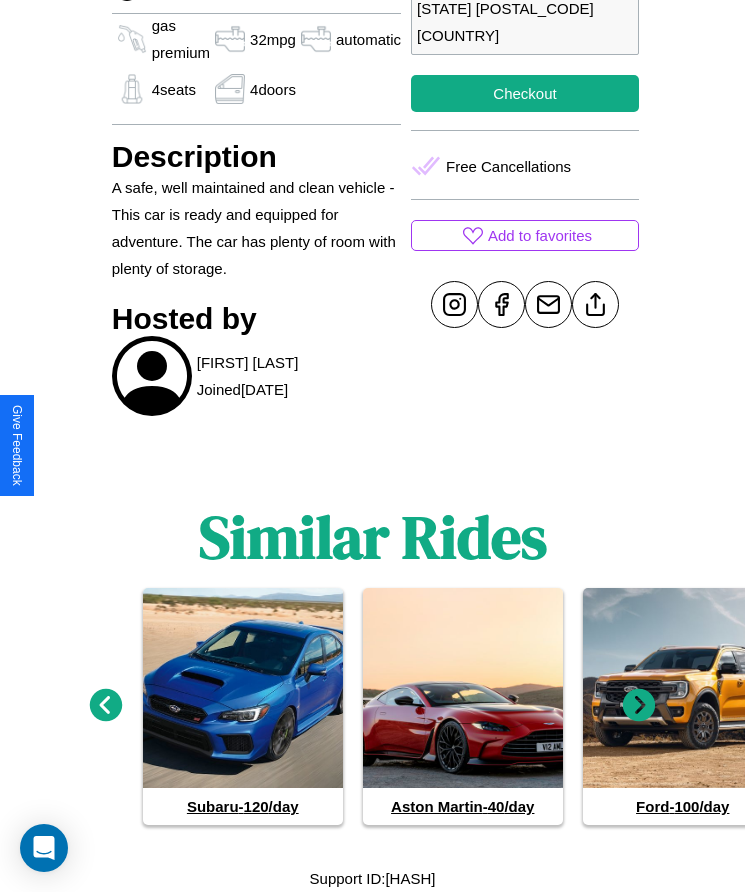 click 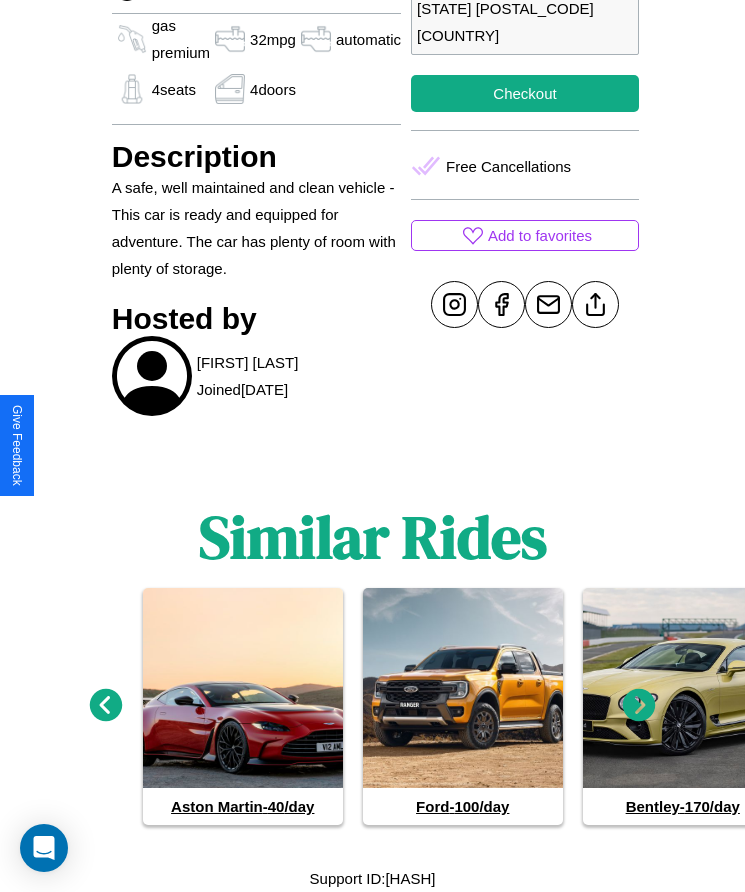 click 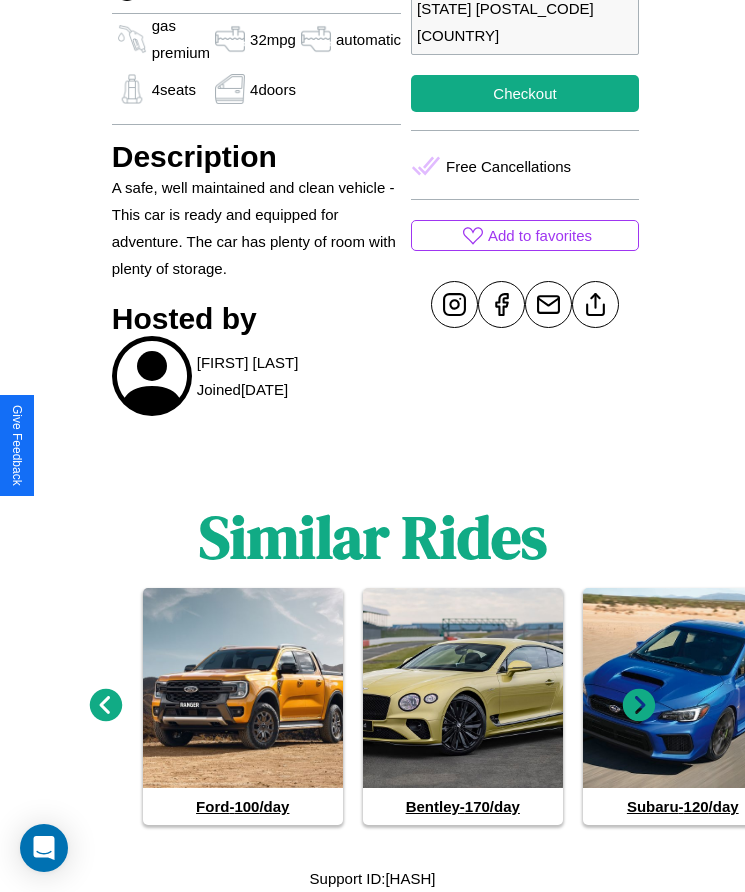 click 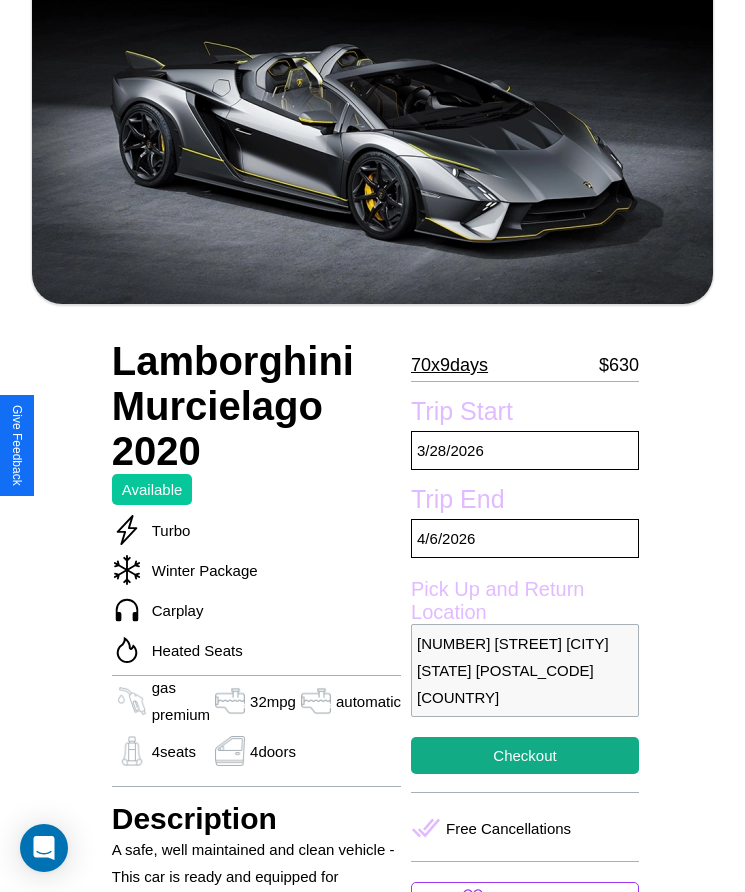 scroll, scrollTop: 79, scrollLeft: 0, axis: vertical 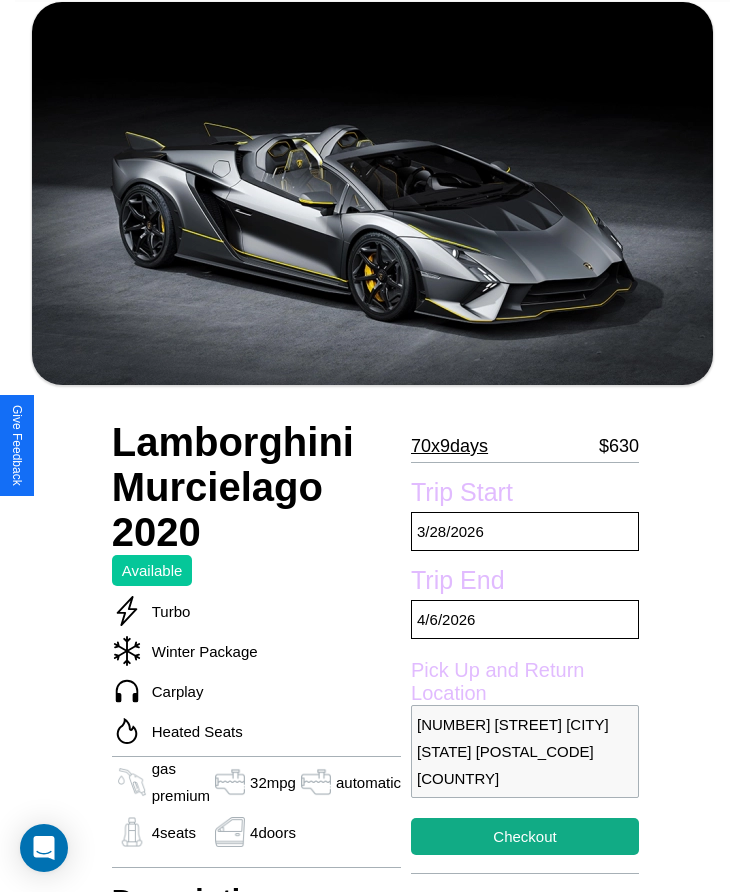click on "70  x  9  days" at bounding box center (449, 446) 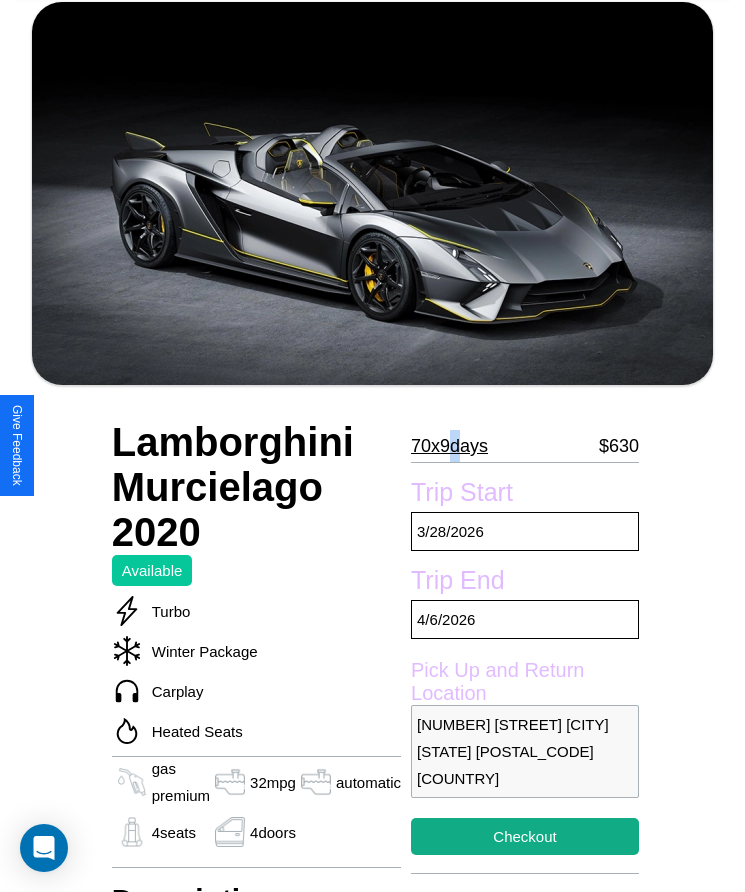 click on "70  x  9  days" at bounding box center [449, 446] 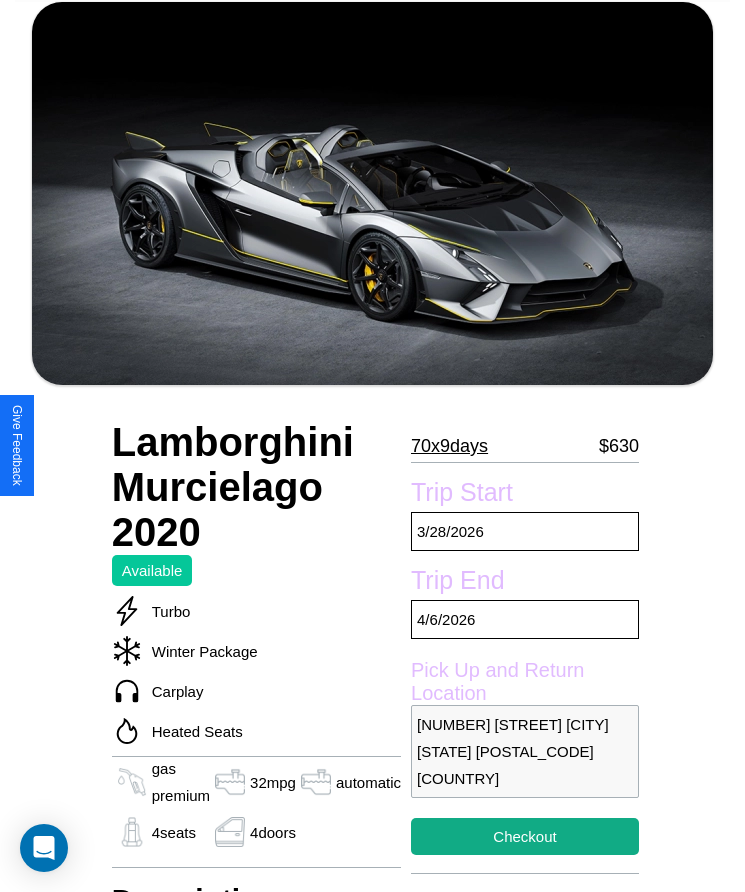 click on "70  x  9  days" at bounding box center (449, 446) 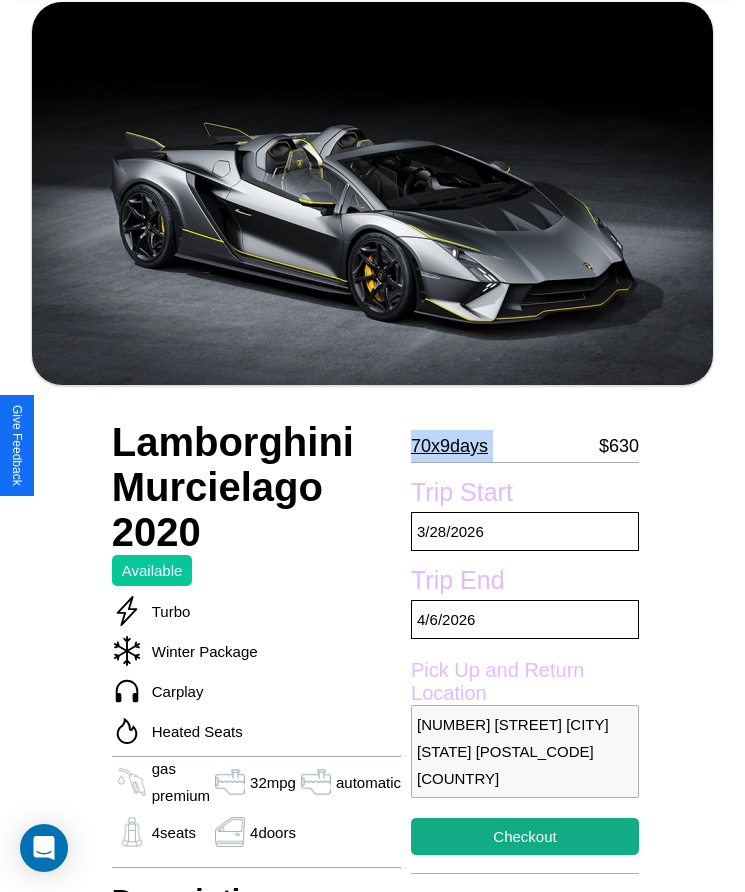 click on "70  x  9  days" at bounding box center (449, 446) 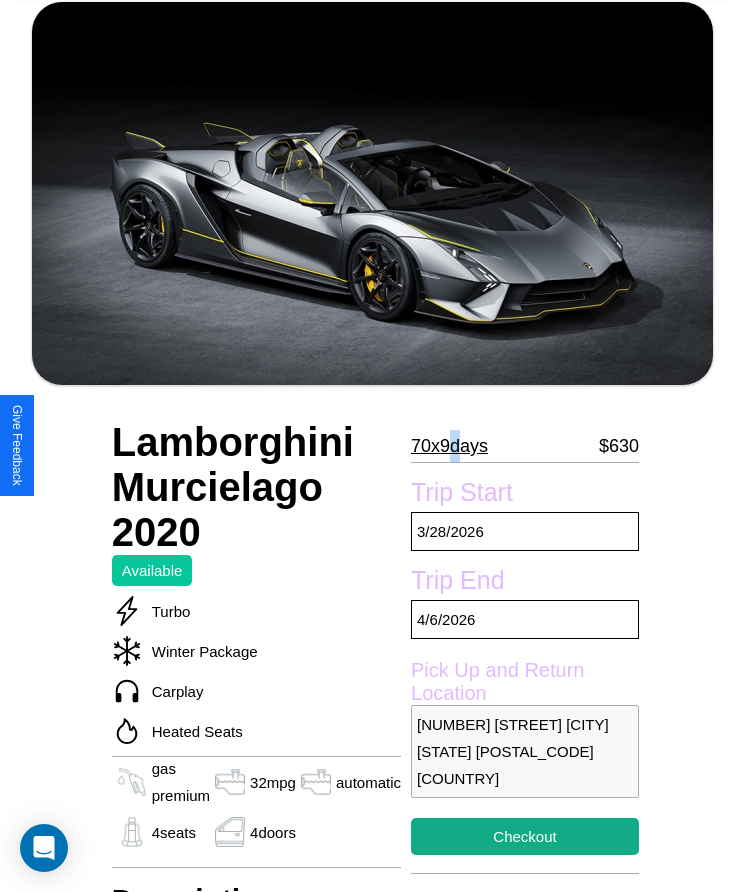 click on "70  x  9  days" at bounding box center (449, 446) 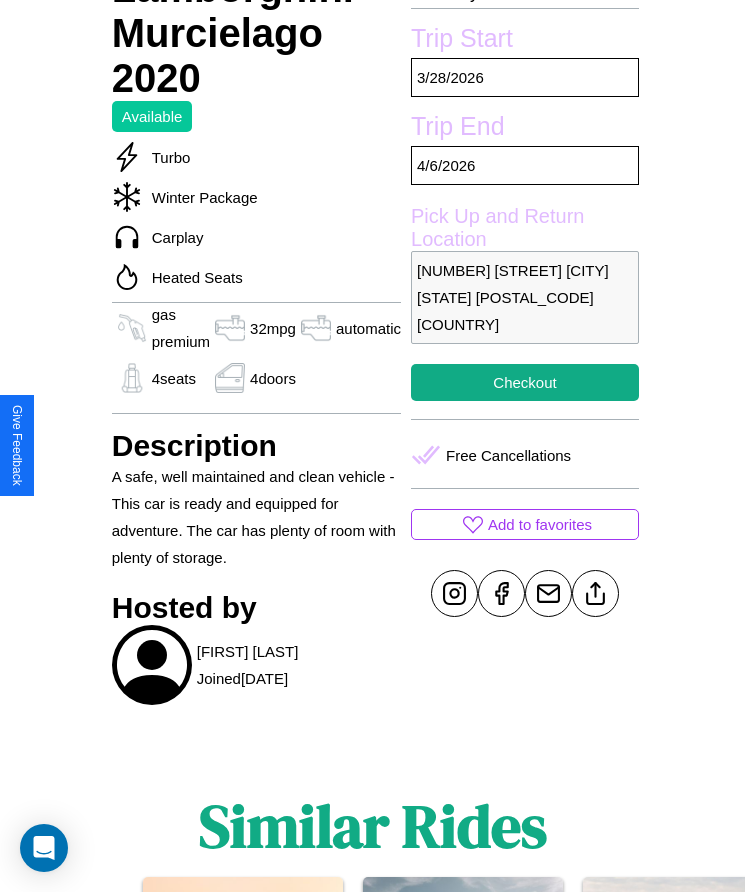 scroll, scrollTop: 470, scrollLeft: 0, axis: vertical 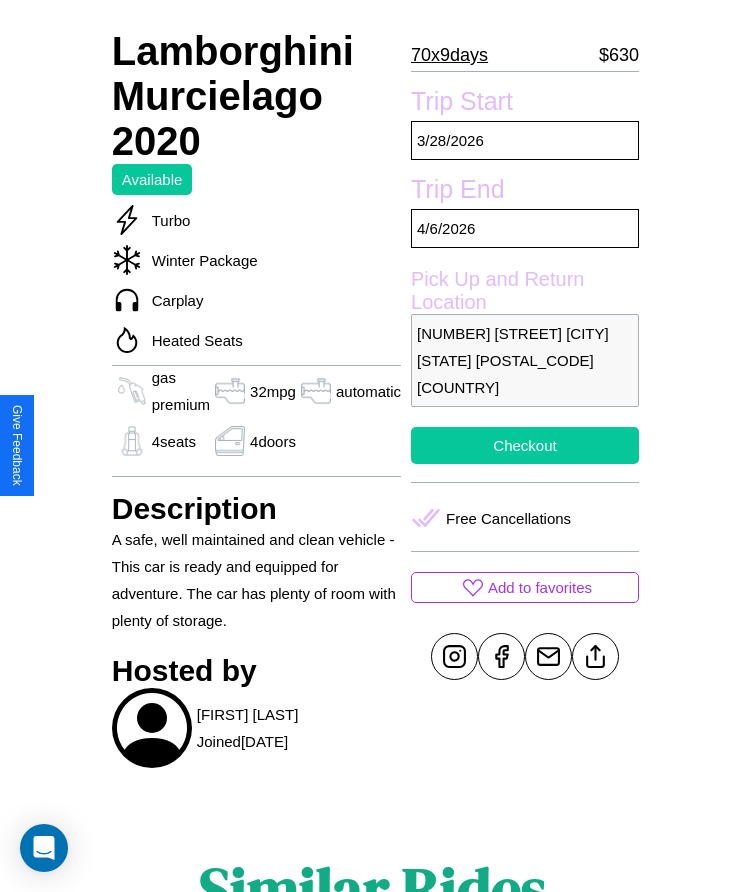 click on "Checkout" at bounding box center (525, 445) 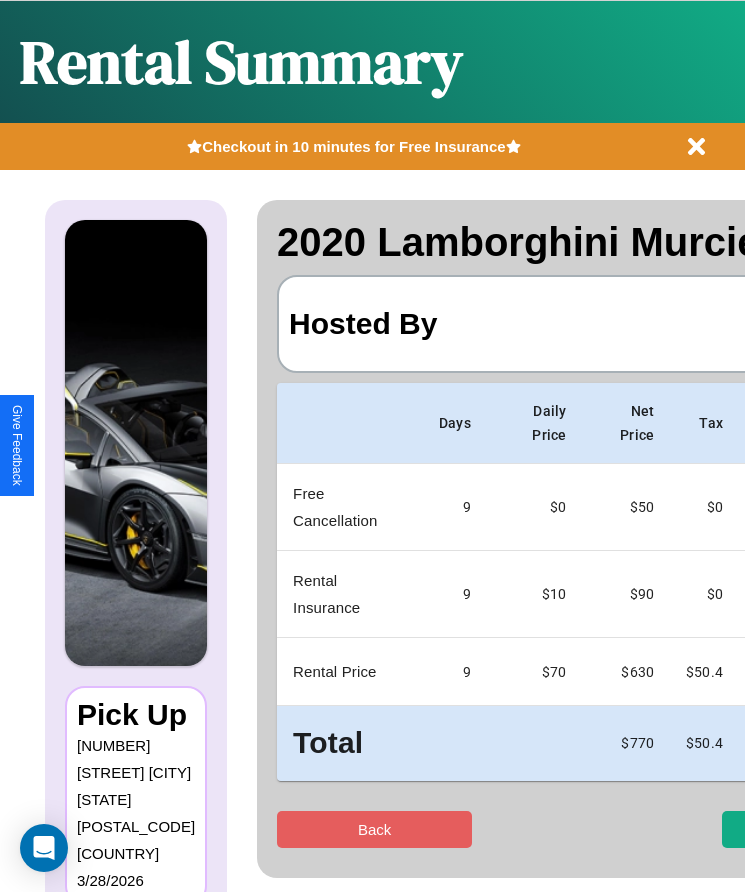 scroll, scrollTop: 0, scrollLeft: 127, axis: horizontal 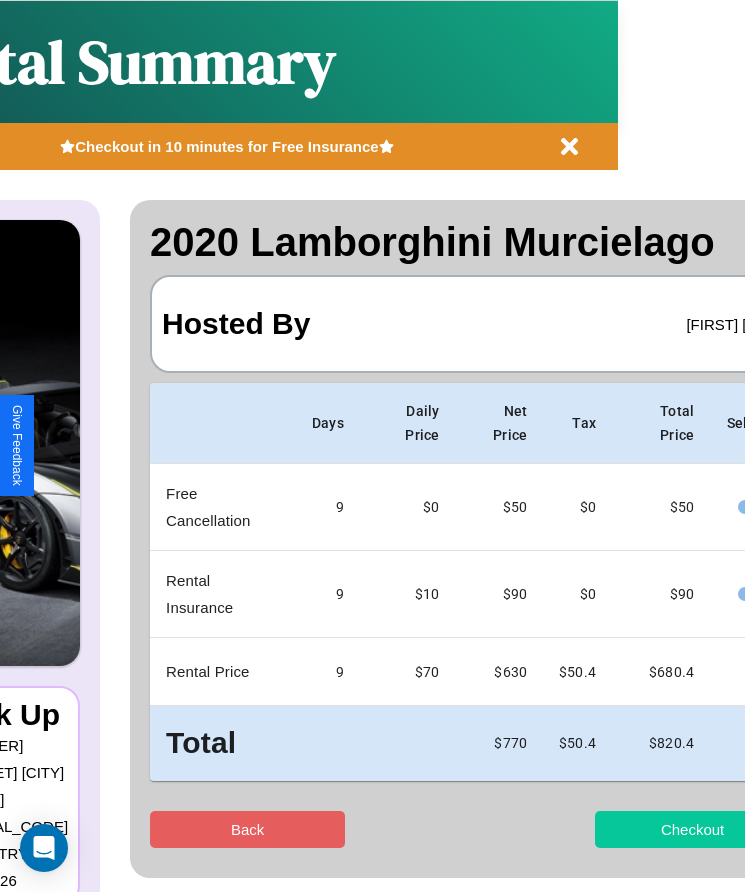 click on "Checkout" at bounding box center (692, 829) 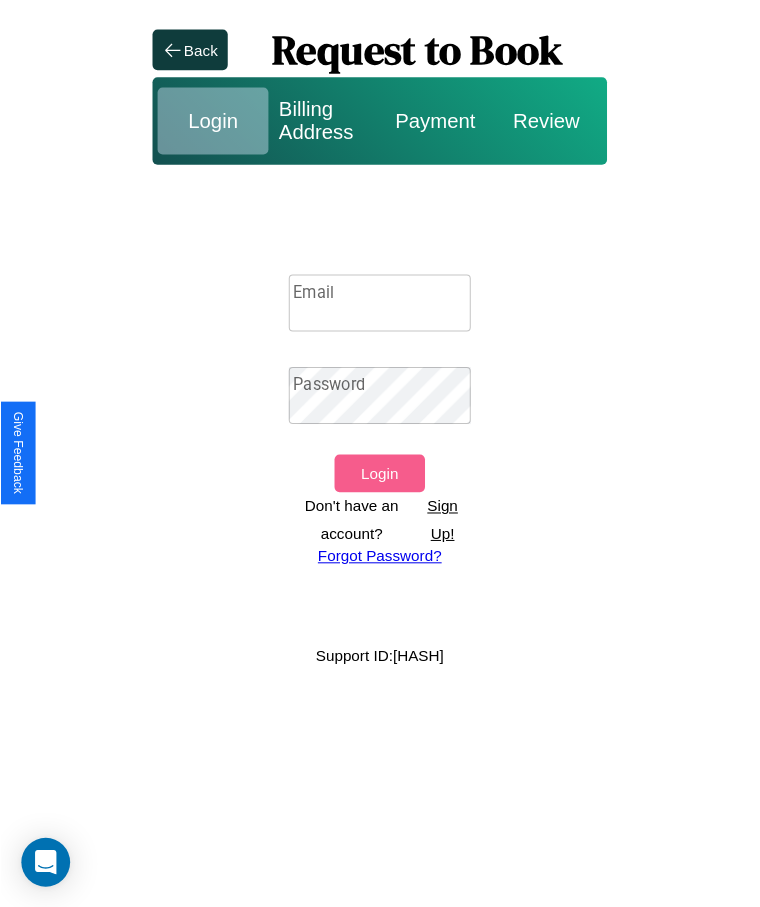 scroll, scrollTop: 0, scrollLeft: 0, axis: both 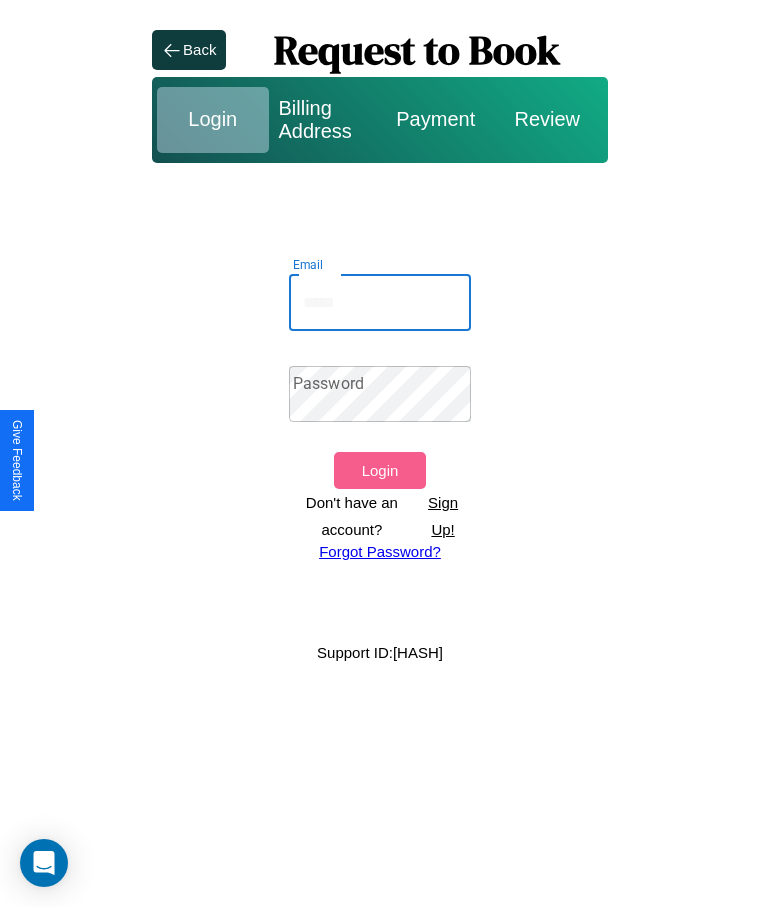 click on "Email" at bounding box center [380, 303] 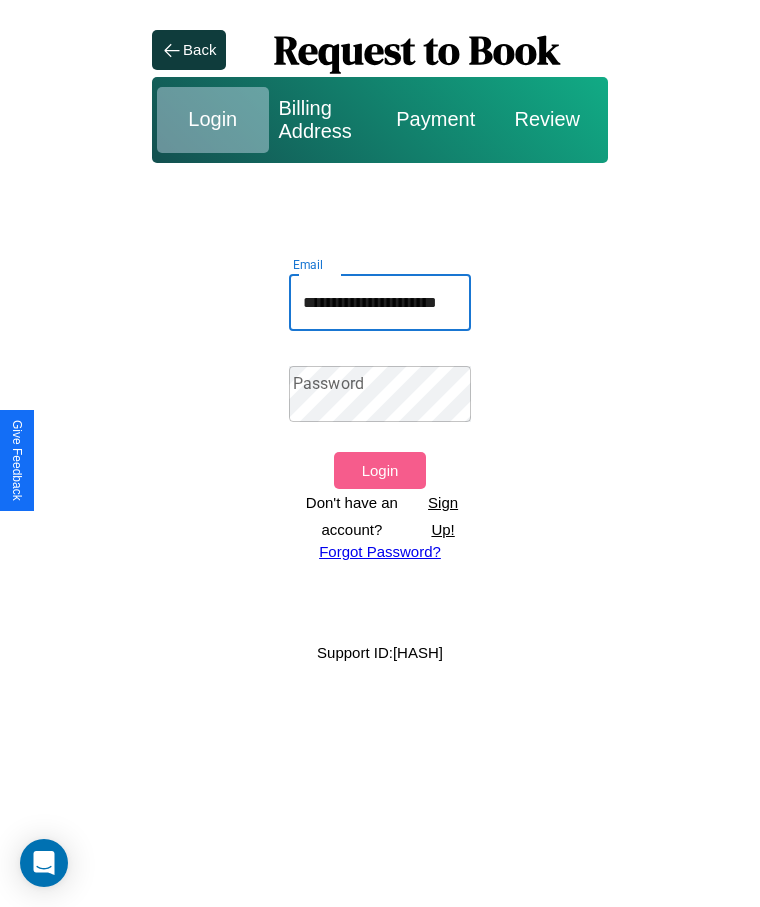 scroll, scrollTop: 0, scrollLeft: 31, axis: horizontal 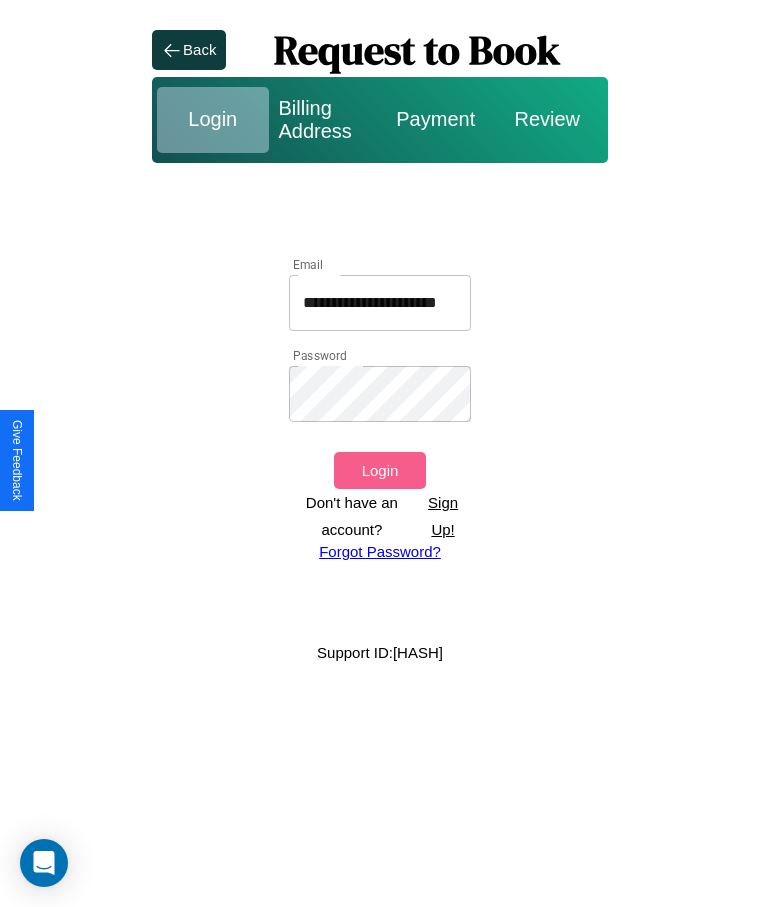 click on "Login" at bounding box center (379, 470) 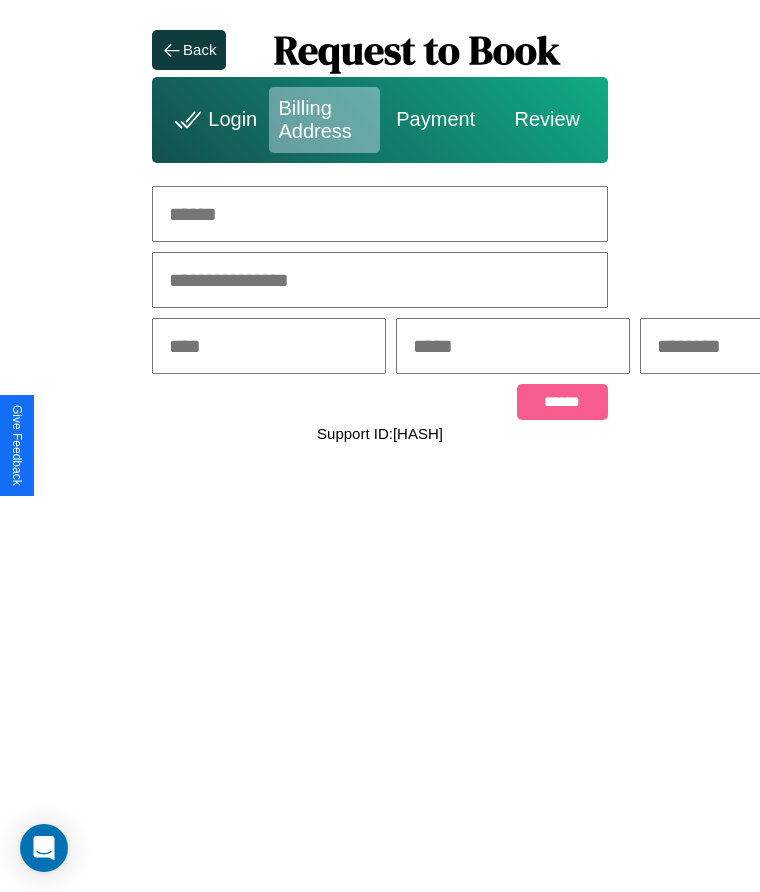 scroll, scrollTop: 0, scrollLeft: 309, axis: horizontal 